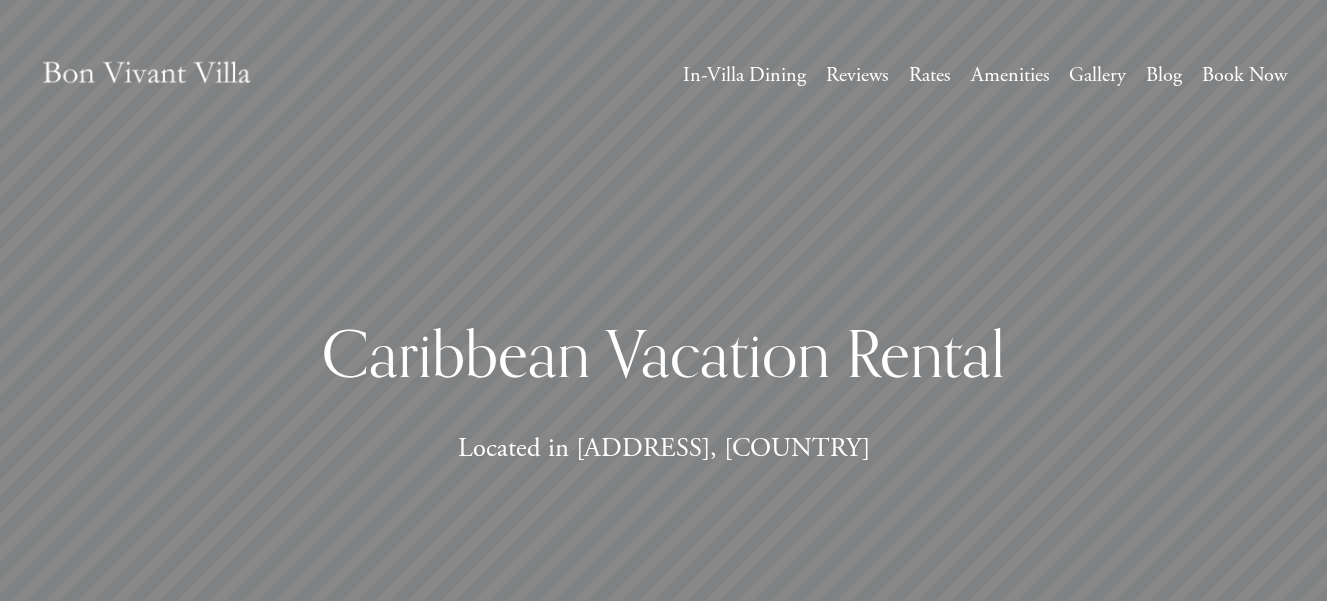 scroll, scrollTop: 0, scrollLeft: 0, axis: both 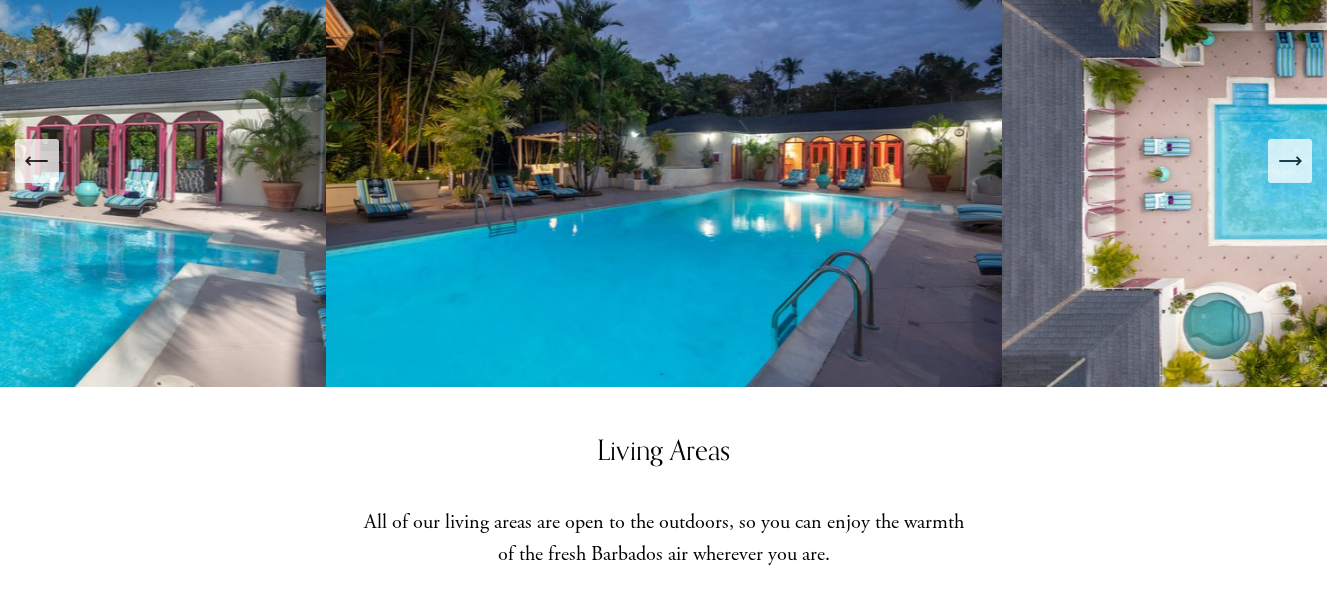click at bounding box center [37, 161] 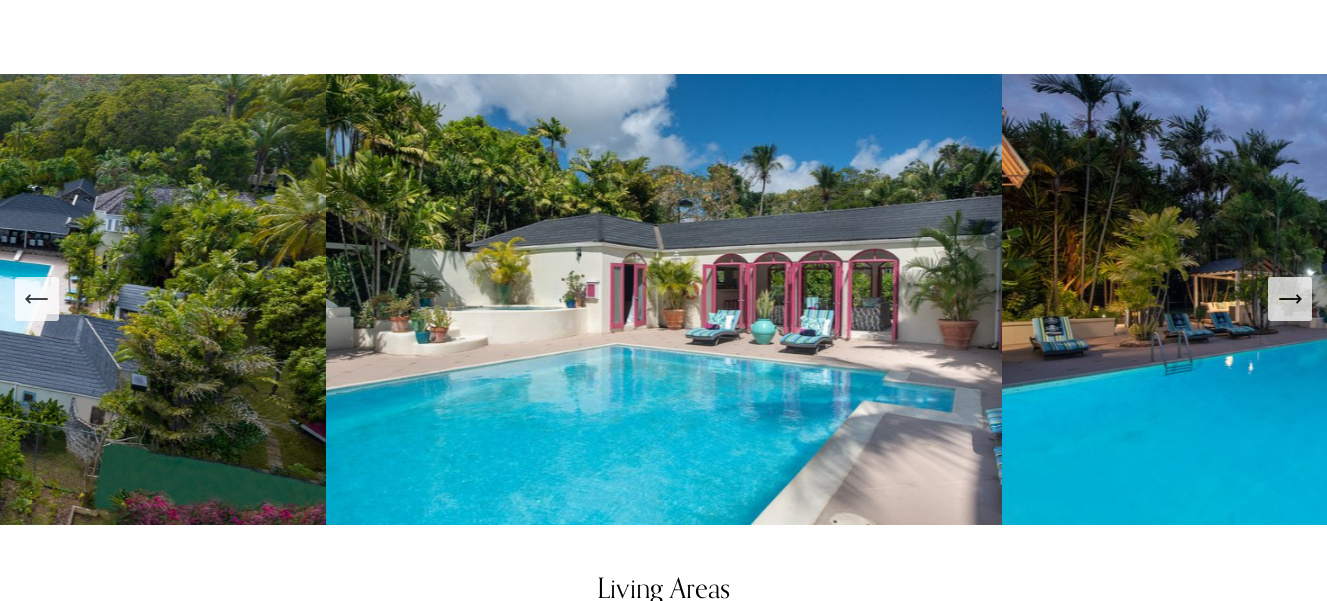 scroll, scrollTop: 771, scrollLeft: 0, axis: vertical 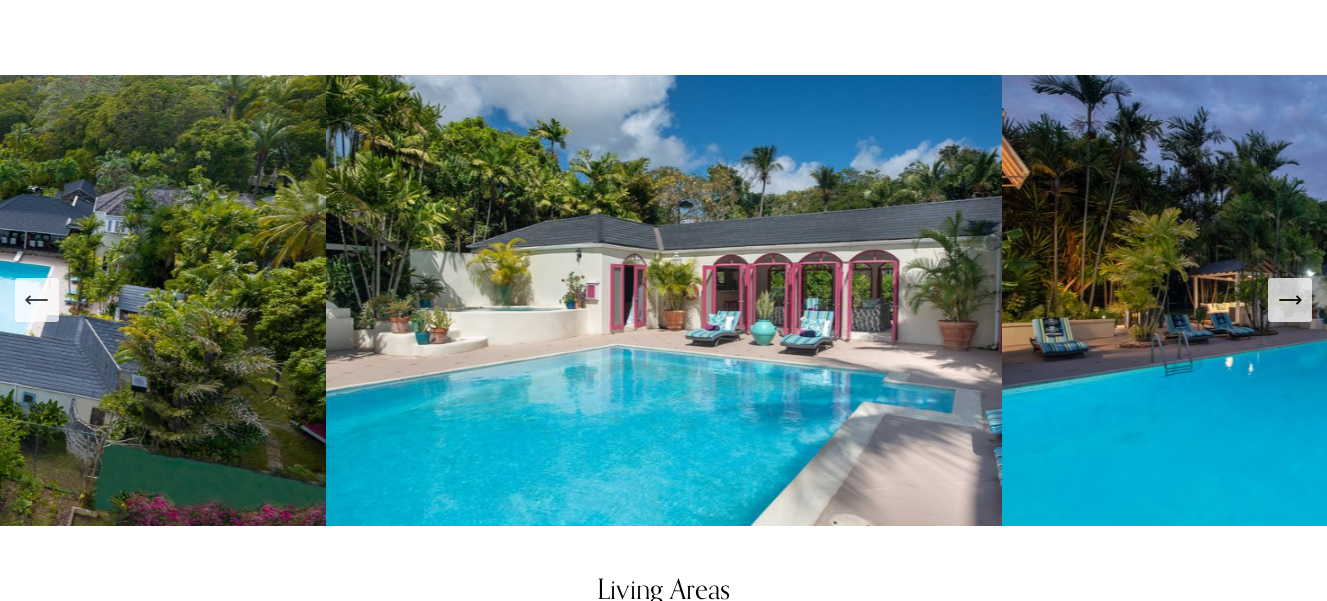 click 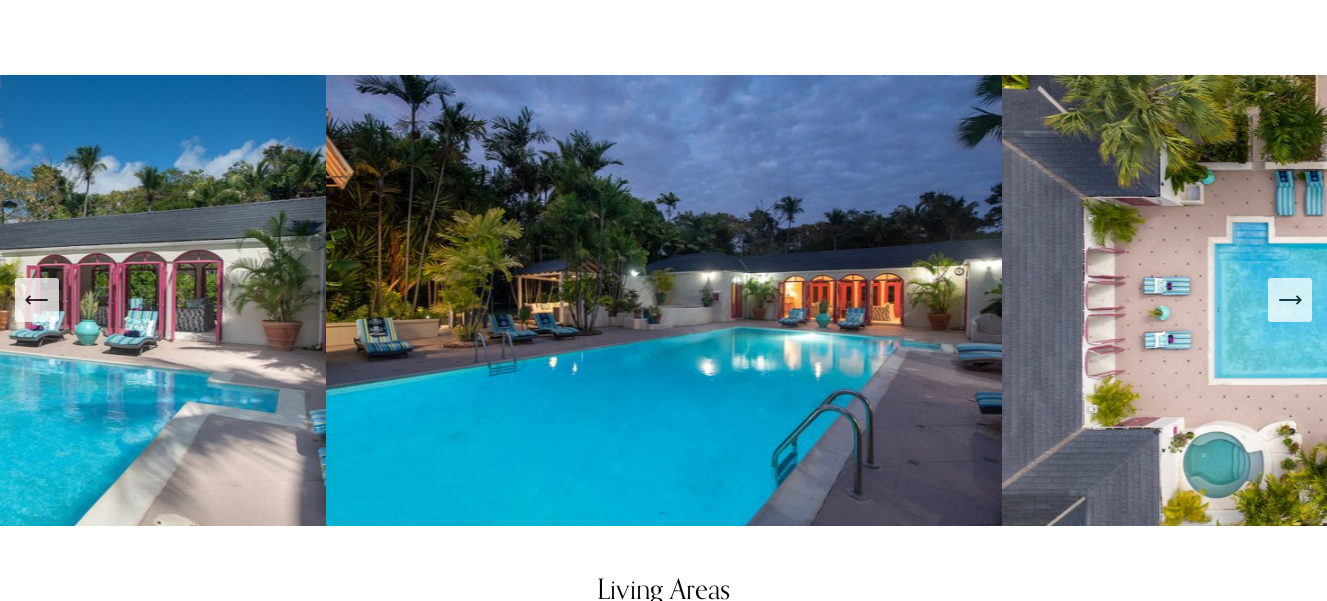 click 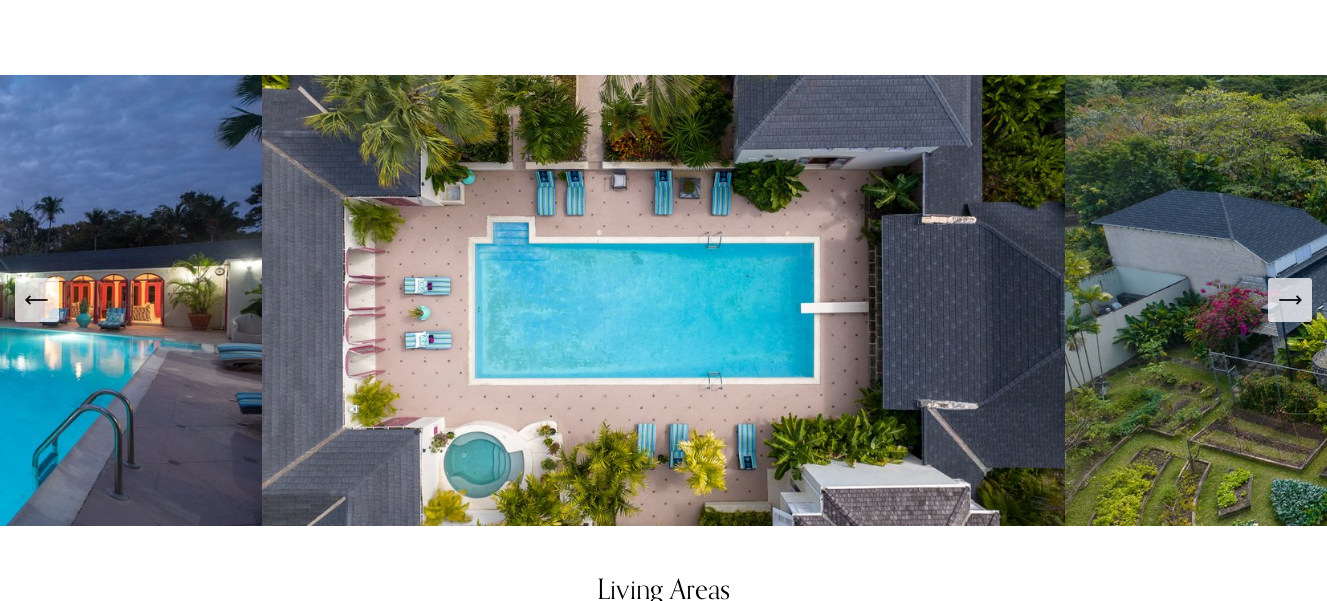 click 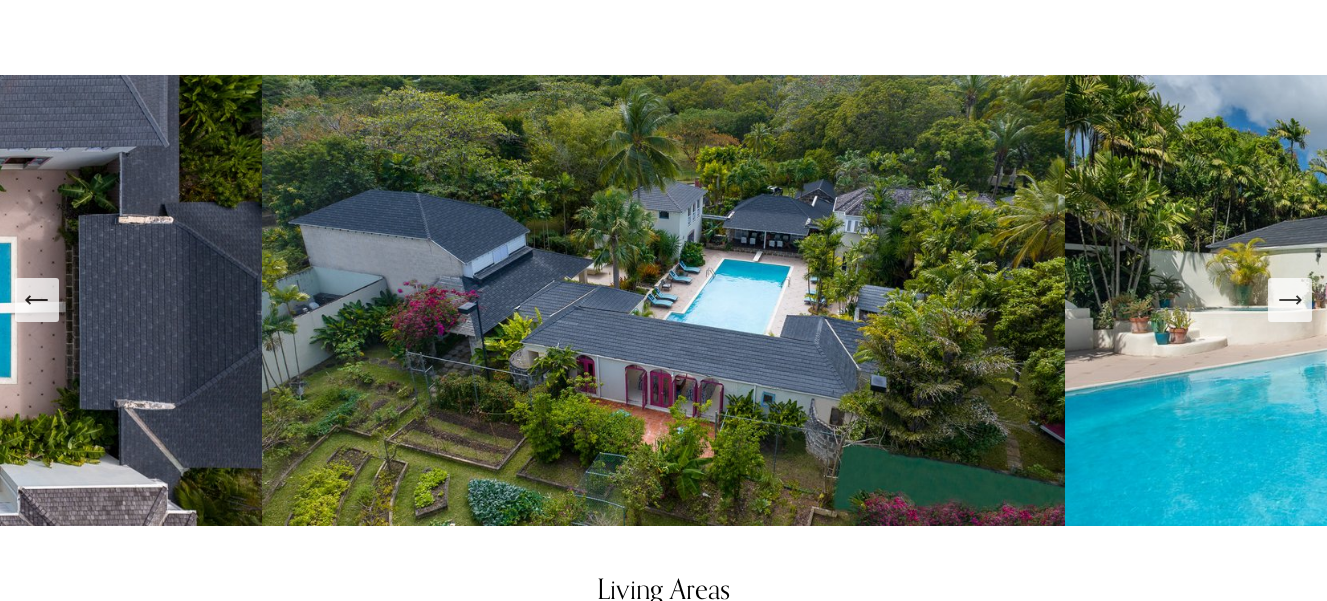 click at bounding box center [1290, 300] 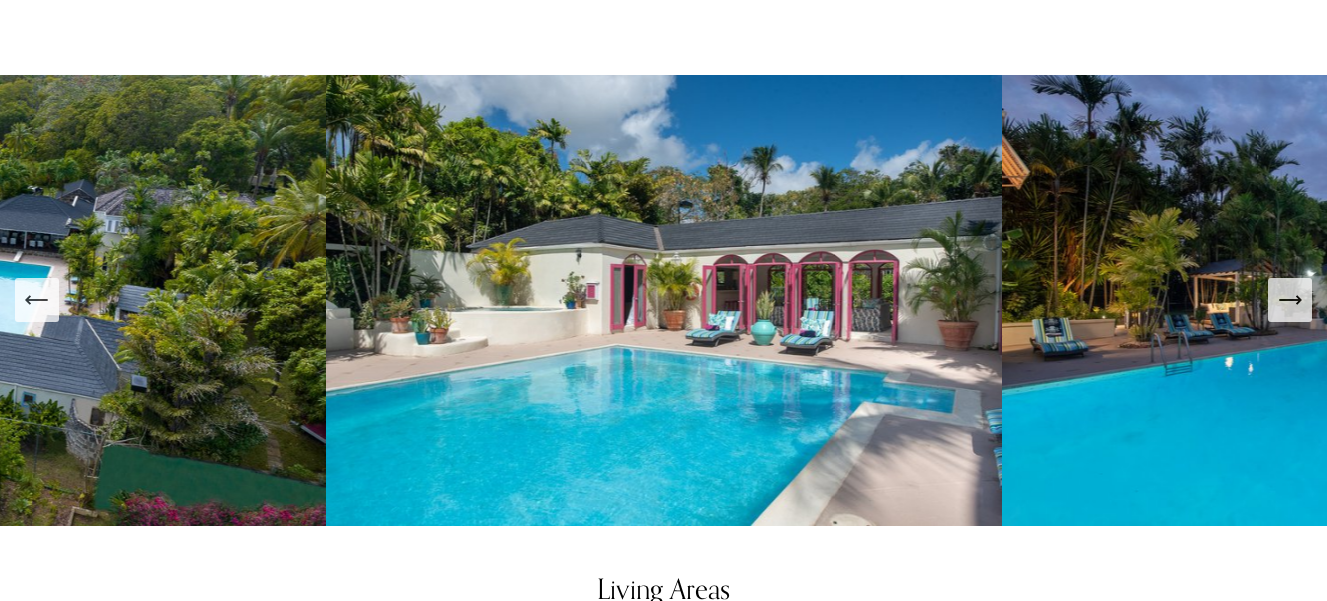 click at bounding box center [1290, 300] 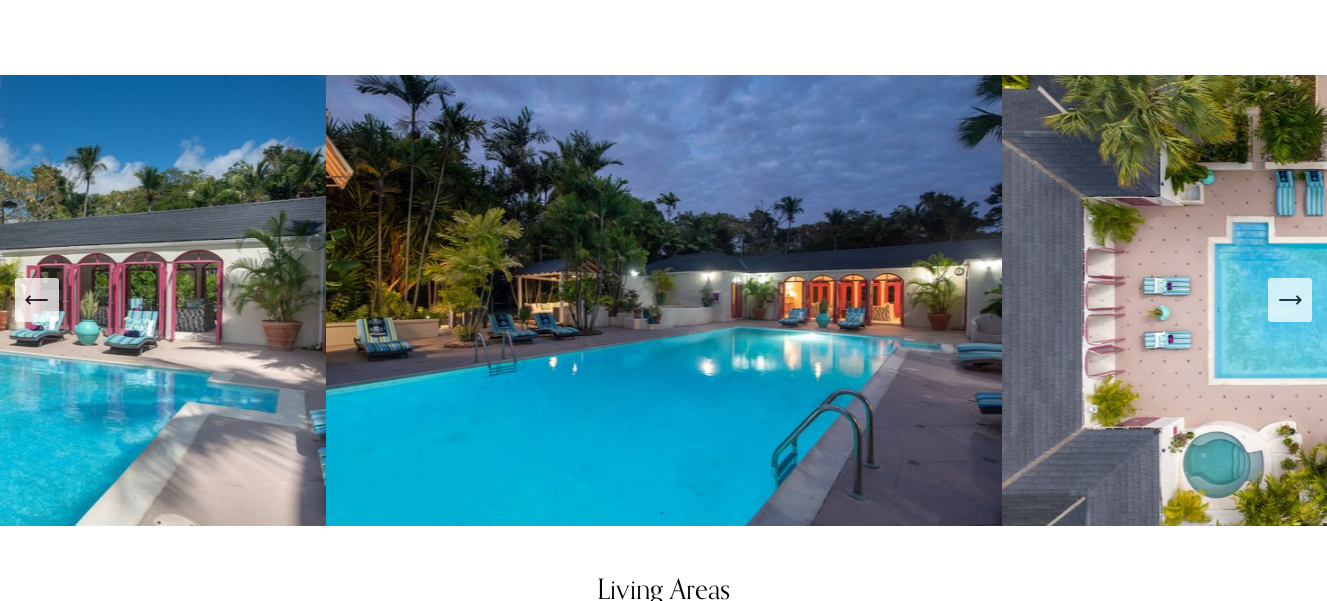 click at bounding box center [1290, 300] 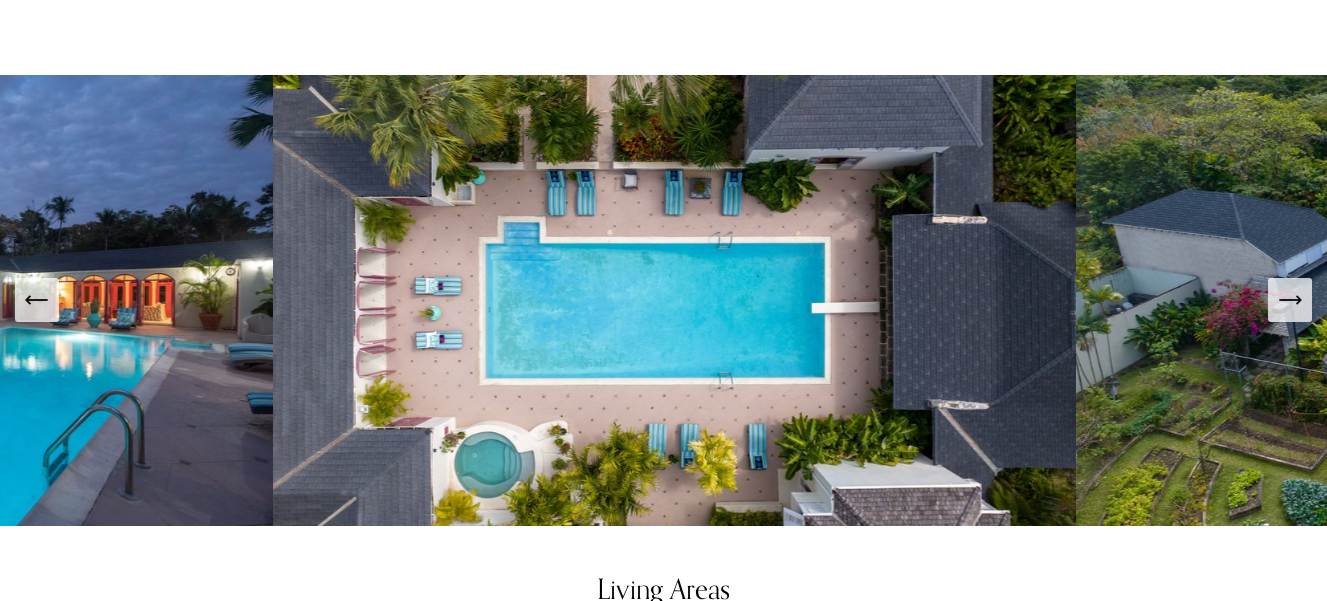 click at bounding box center (1290, 300) 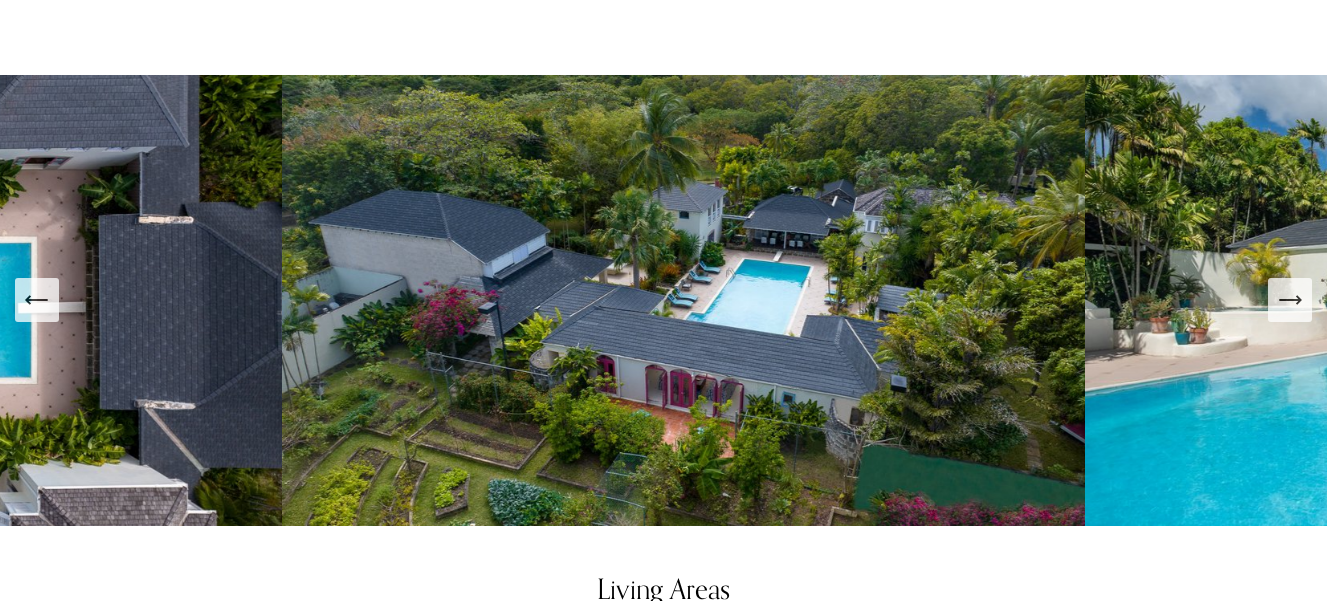 click at bounding box center [1290, 300] 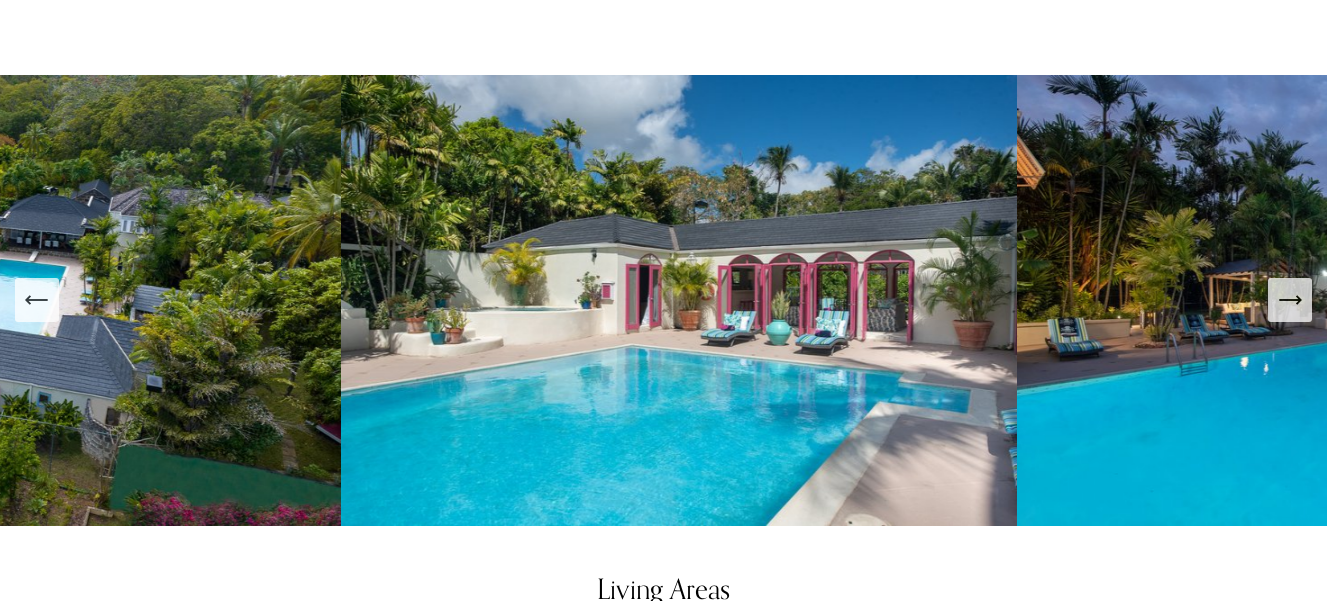 click at bounding box center (1290, 300) 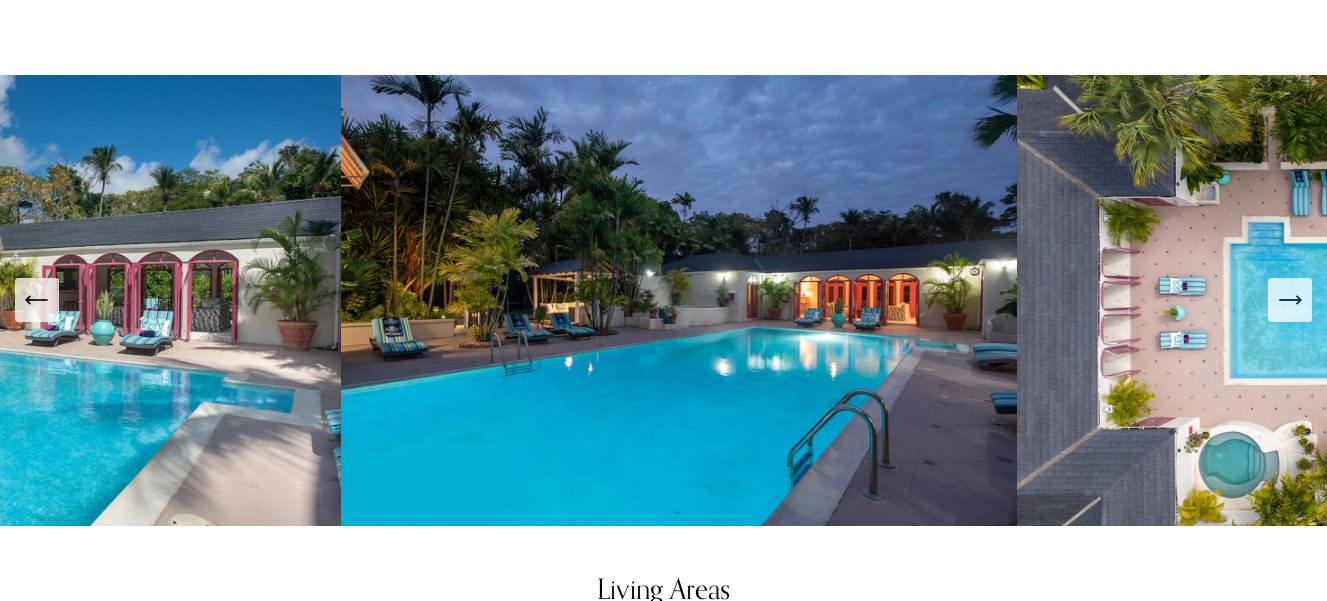 click at bounding box center [1290, 300] 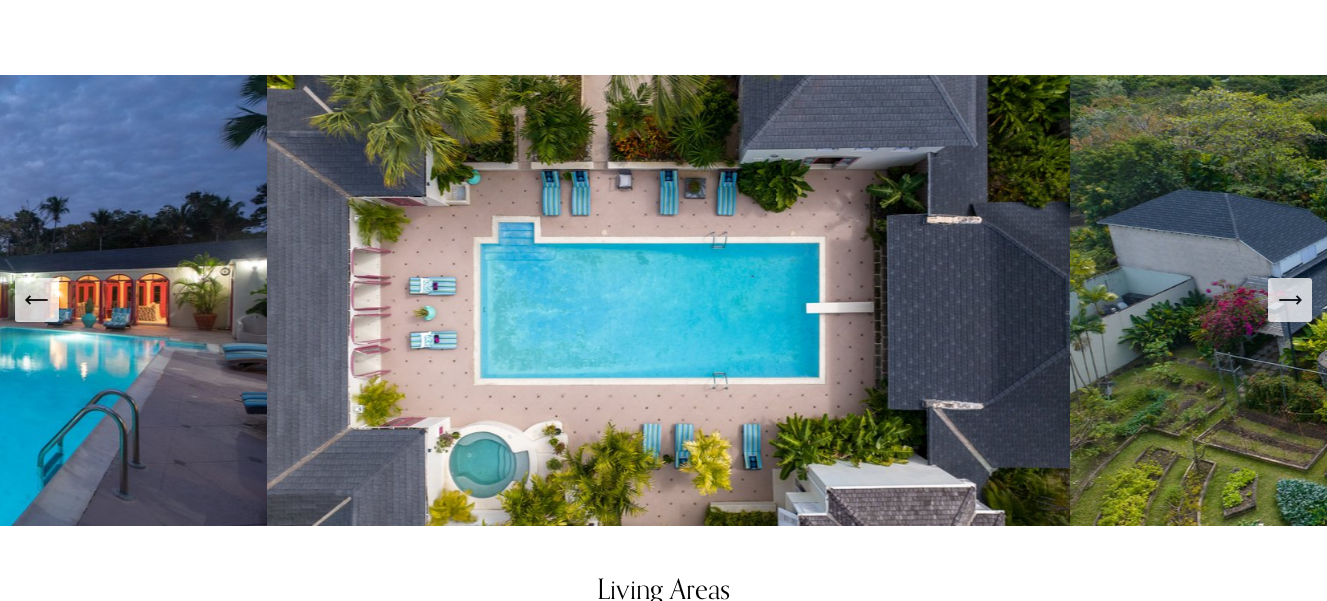 click at bounding box center [1290, 300] 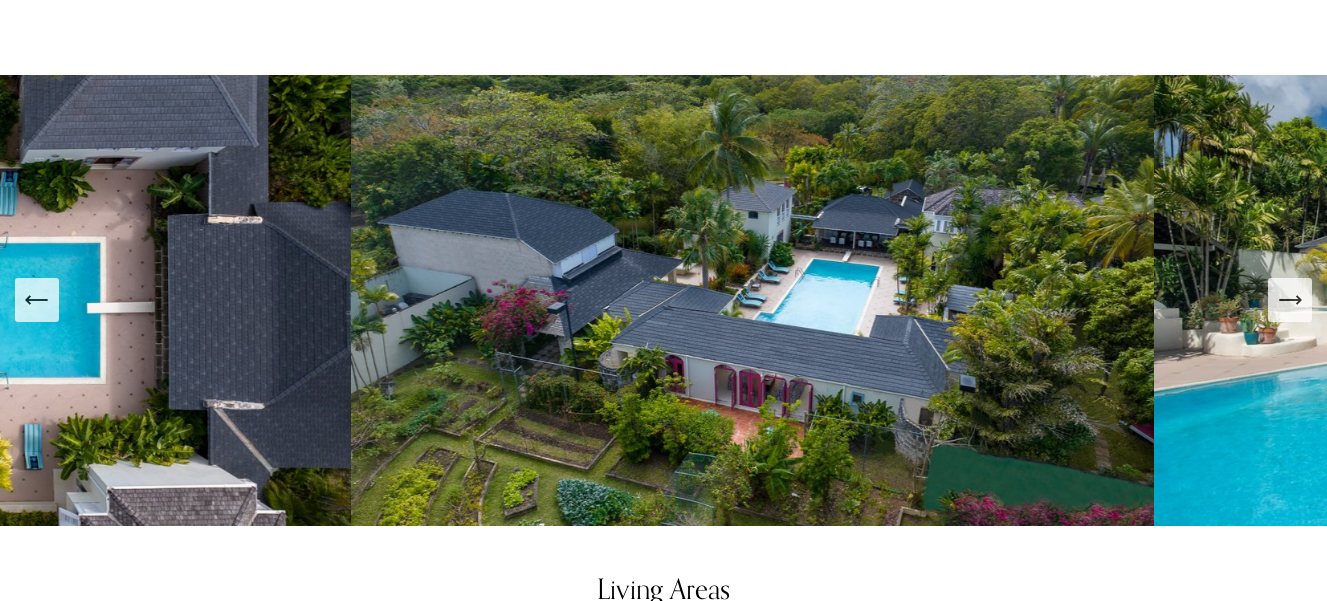 click at bounding box center (1290, 300) 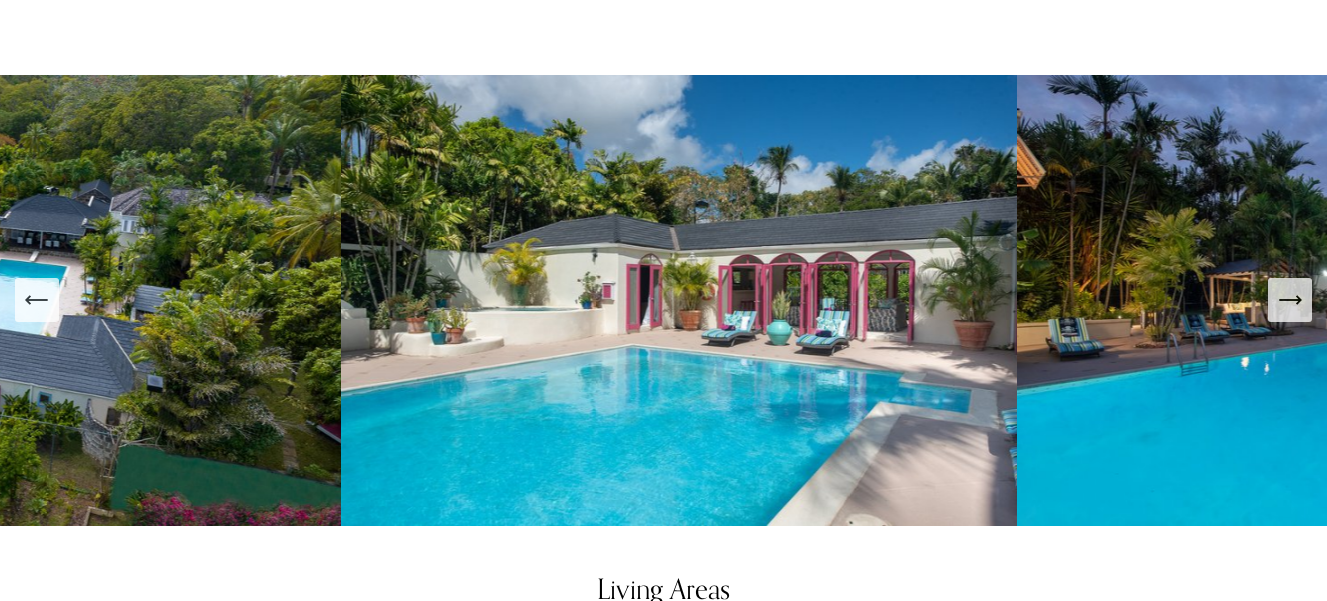 click at bounding box center [1290, 300] 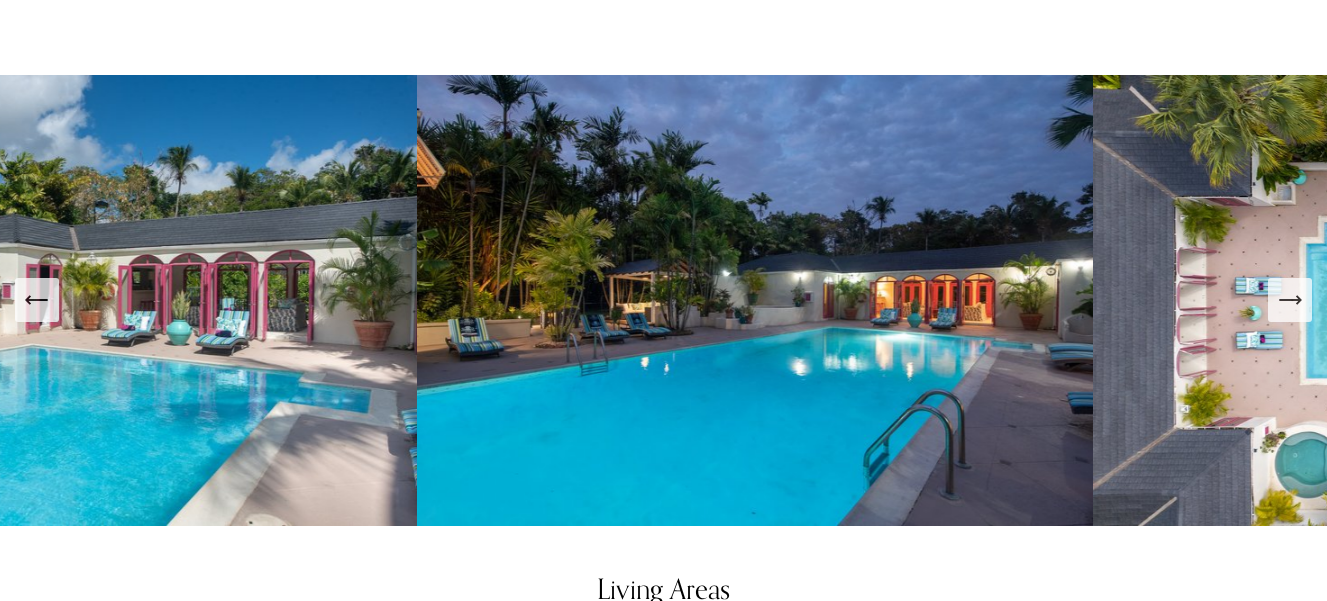 click at bounding box center (1290, 300) 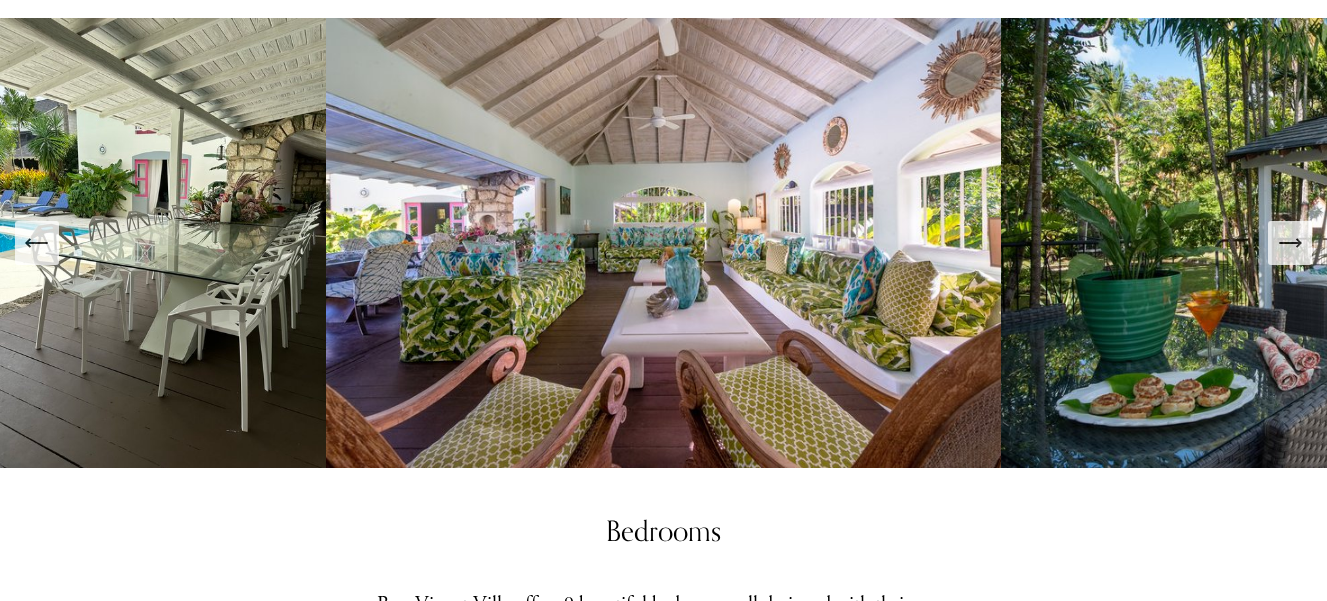 scroll, scrollTop: 1506, scrollLeft: 0, axis: vertical 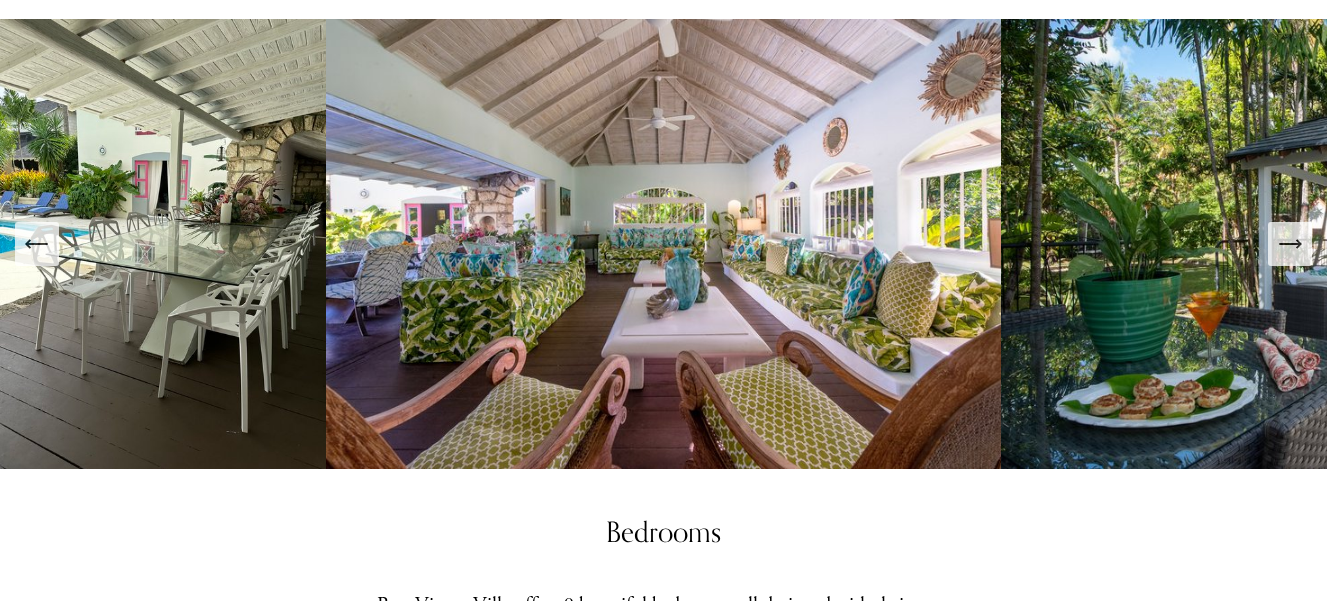 click 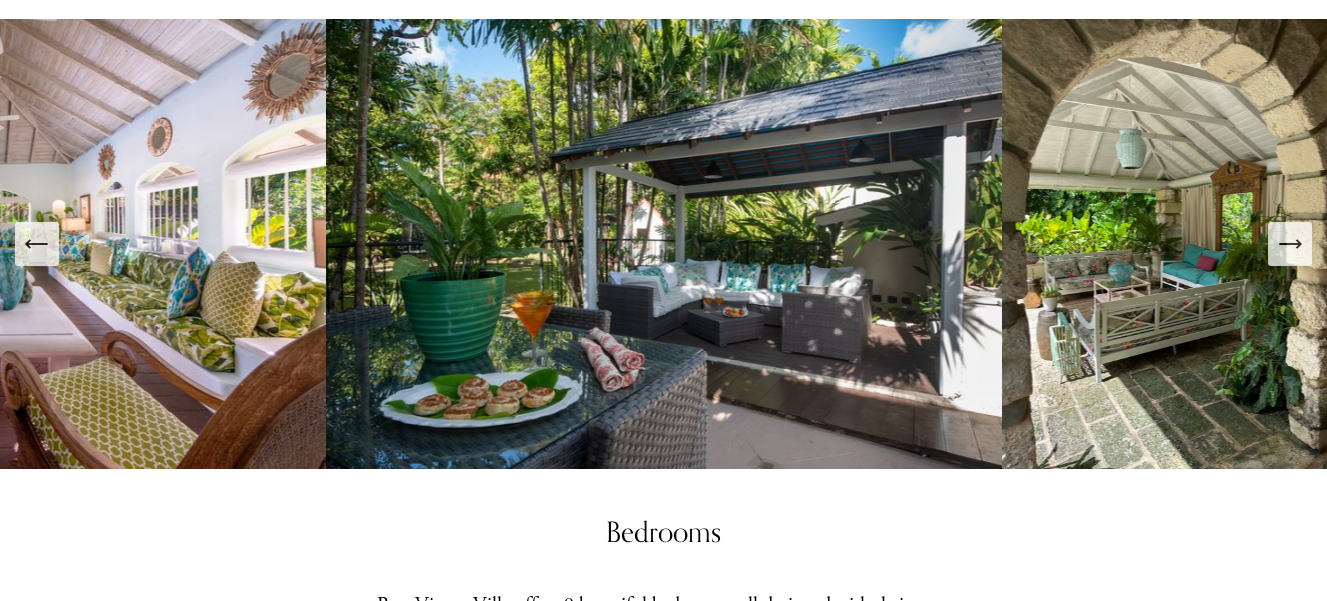 click 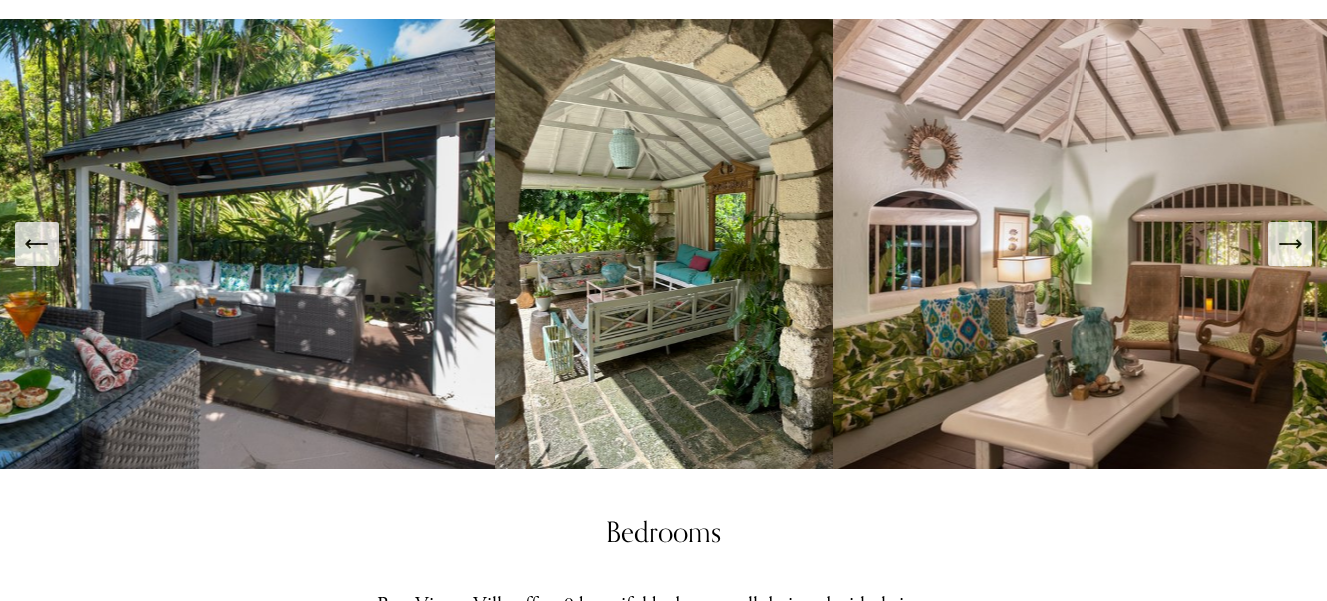 click 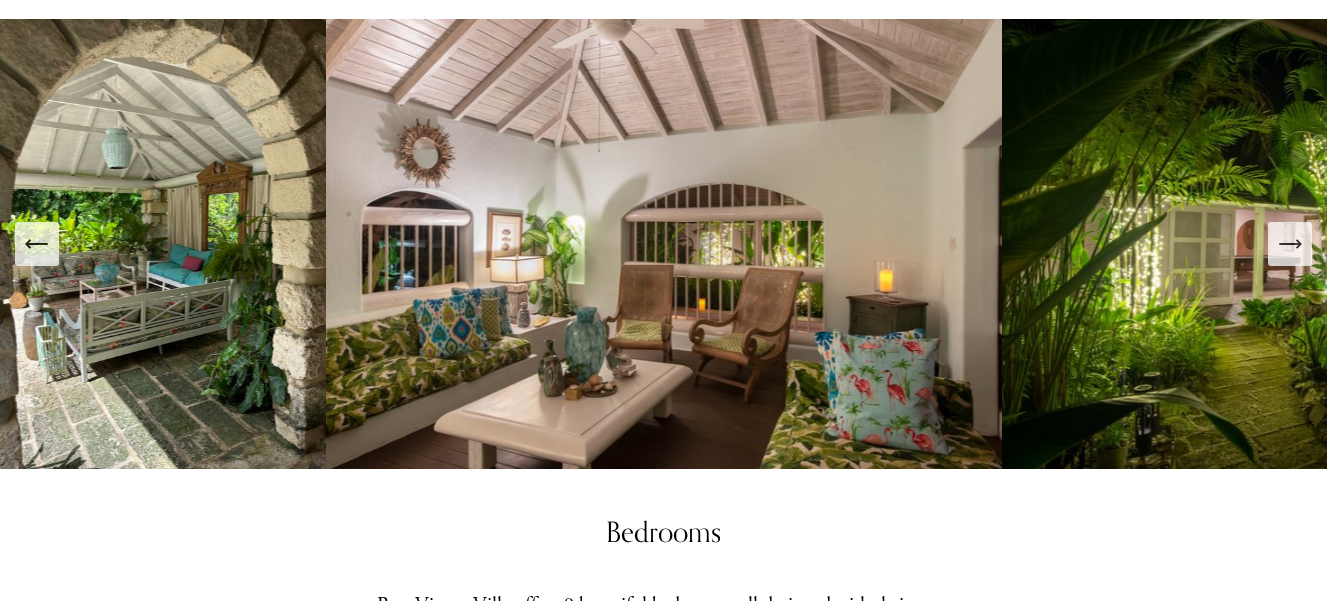 click 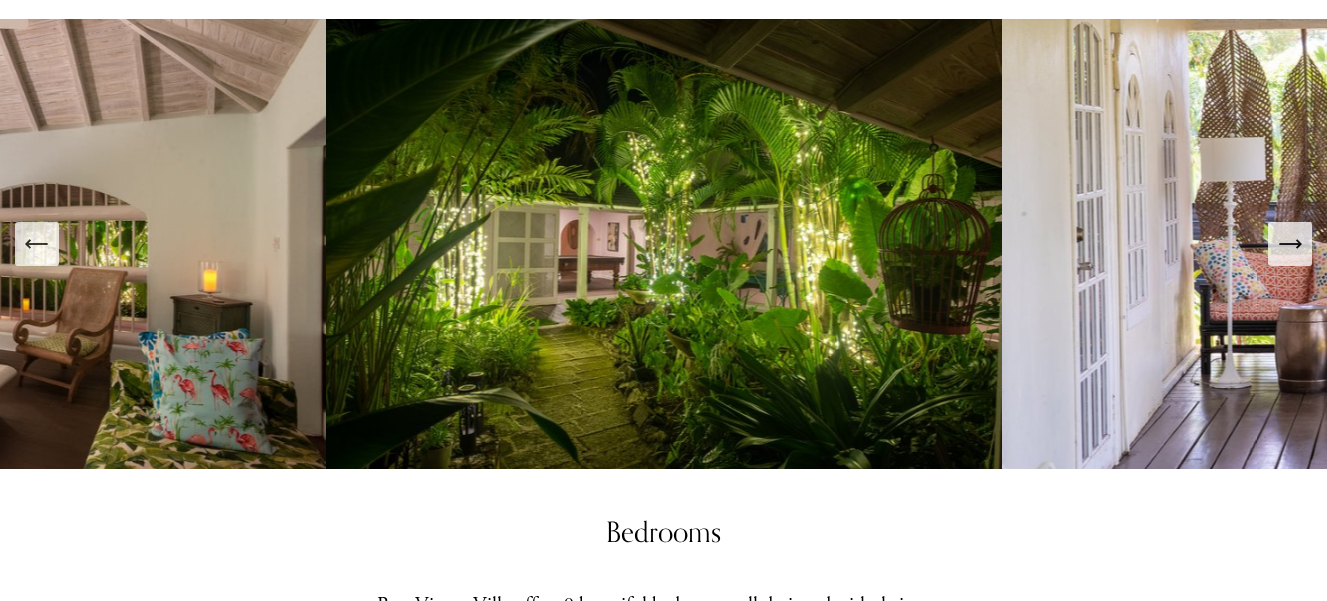 click 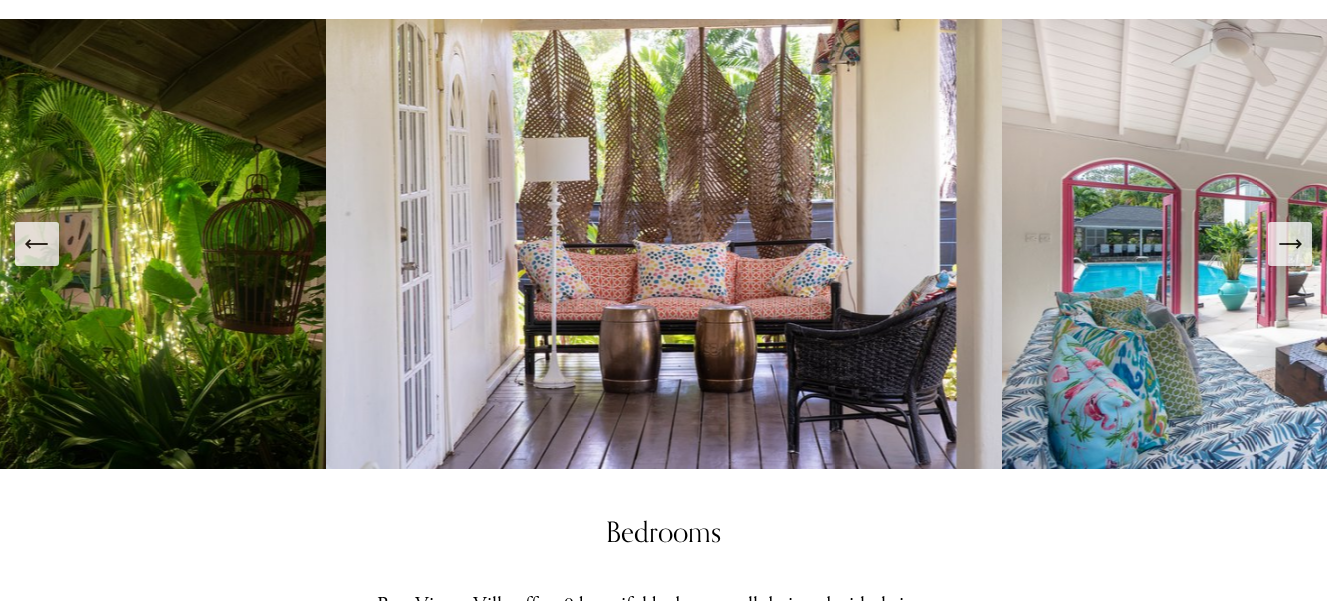 click 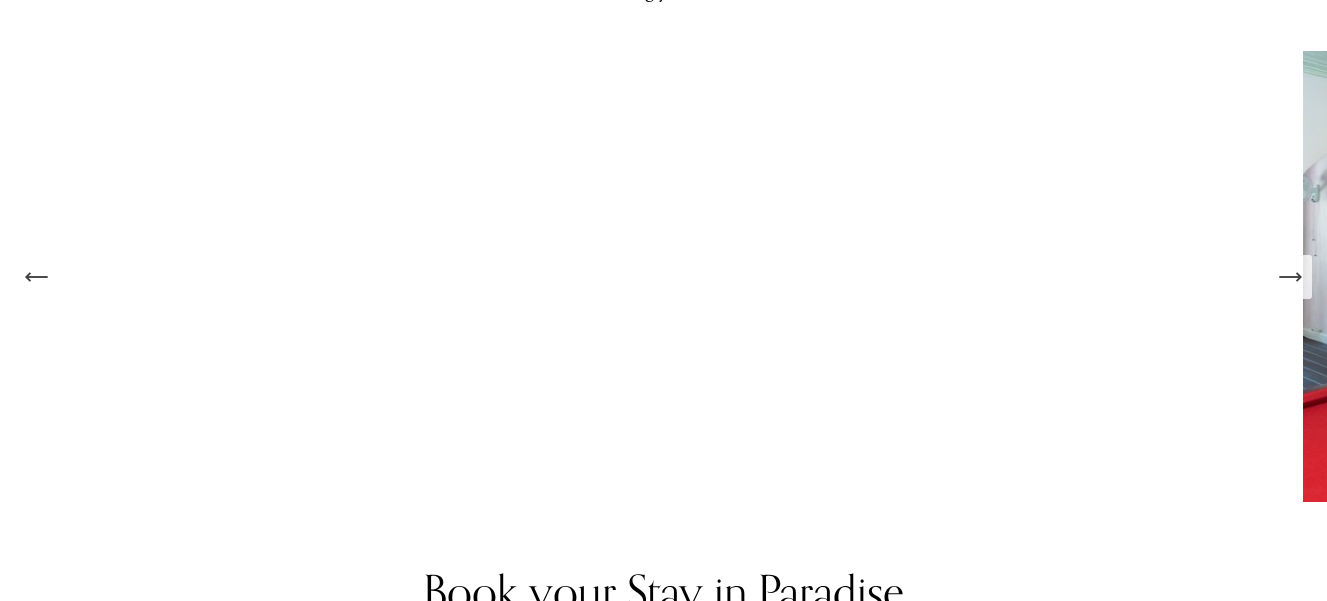 scroll, scrollTop: 2893, scrollLeft: 0, axis: vertical 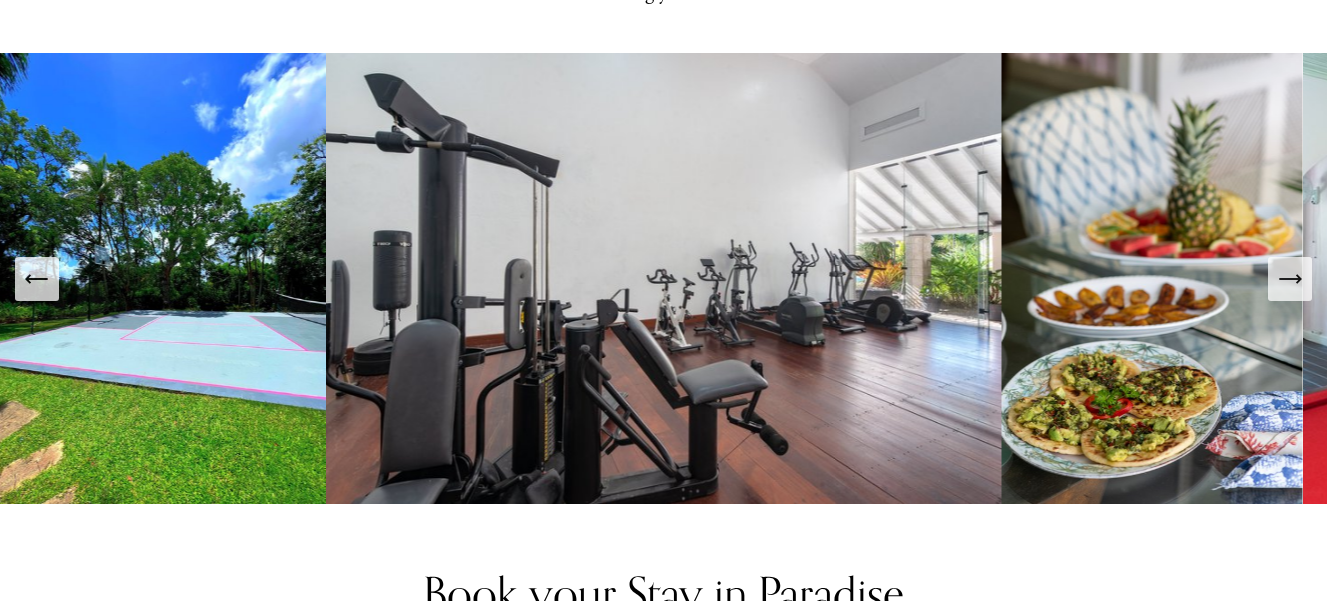 click 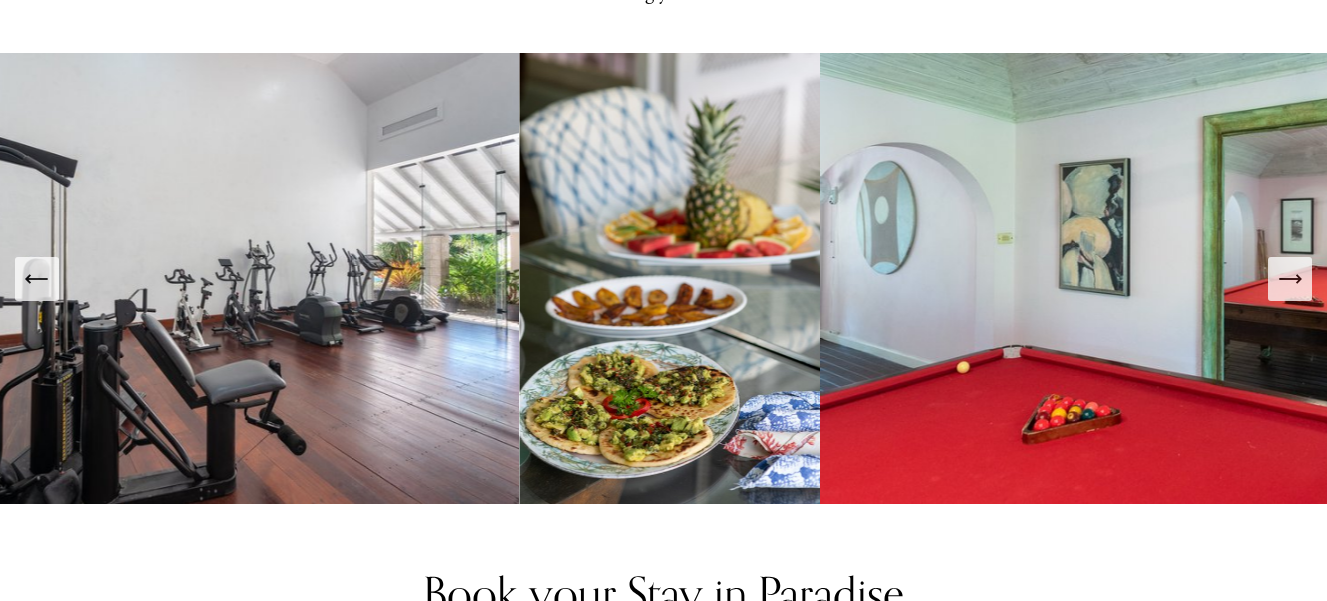 click 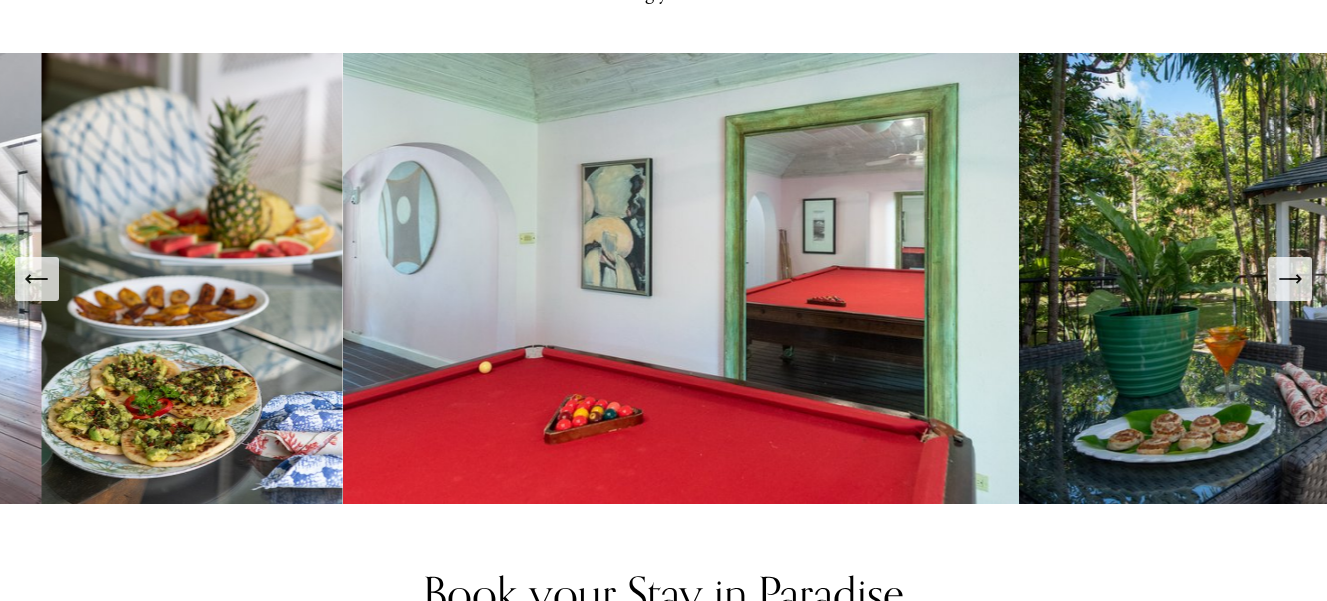 click 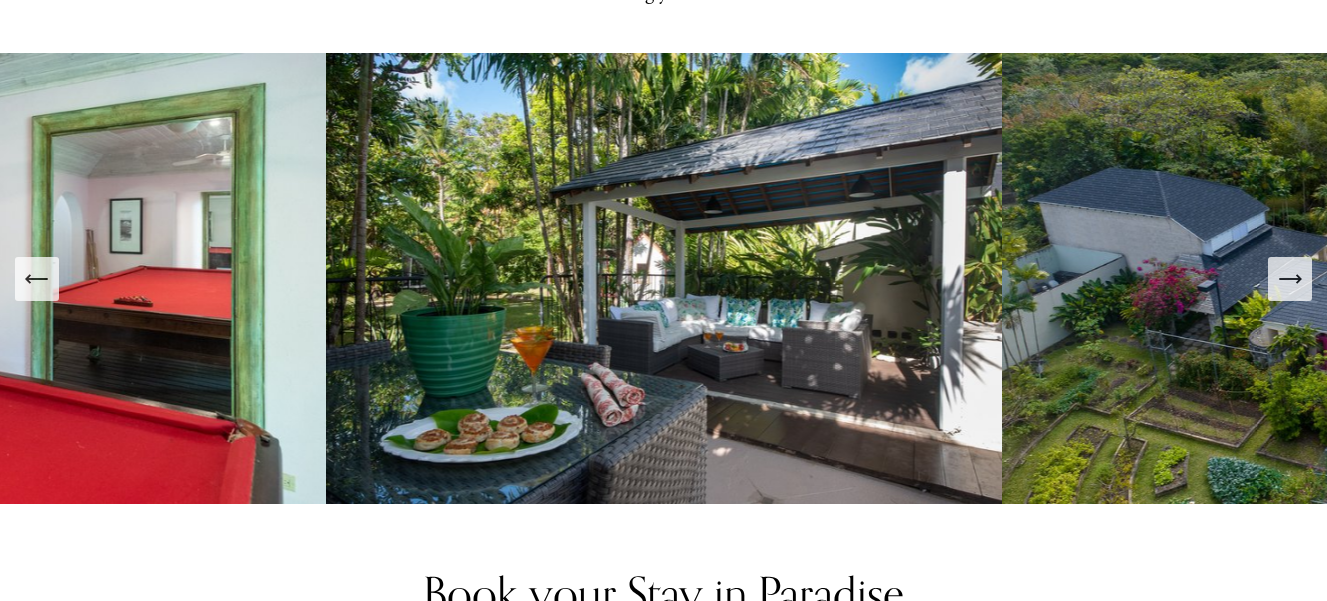 click 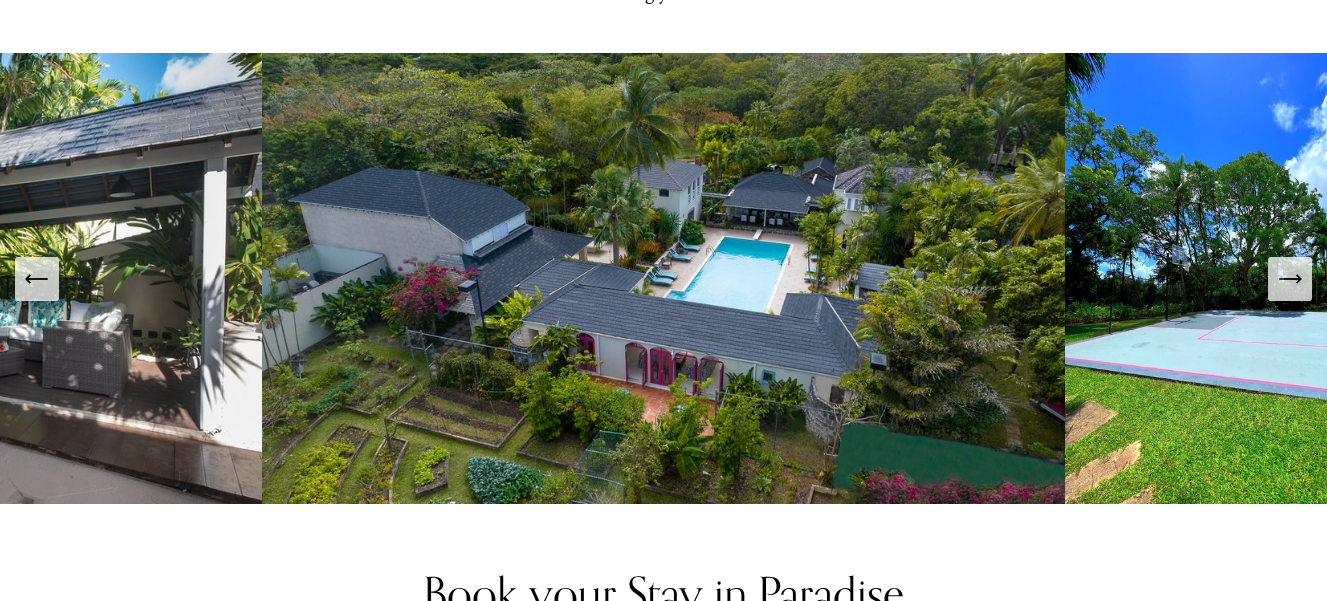 click 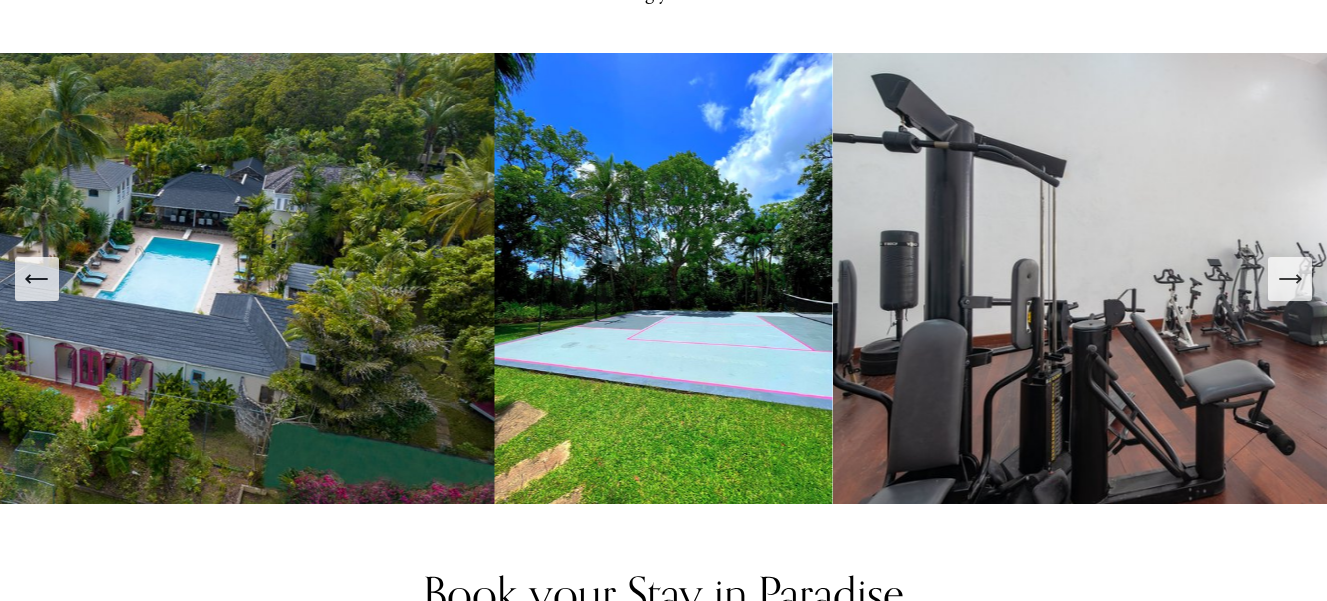 click 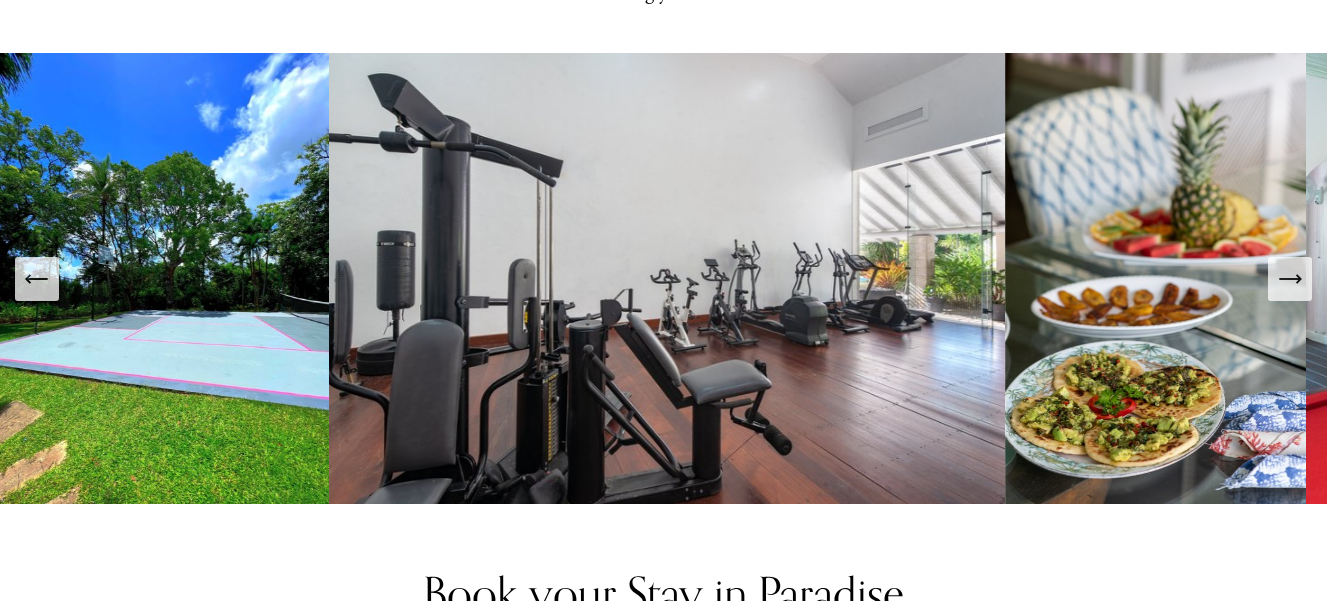 click 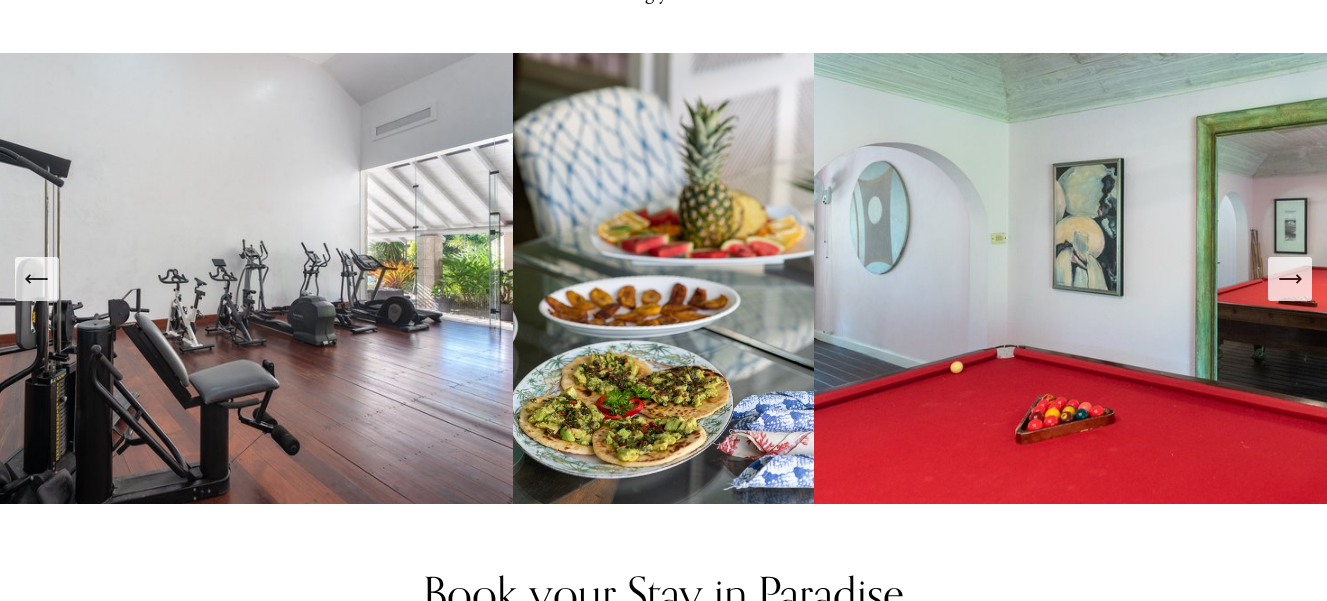click 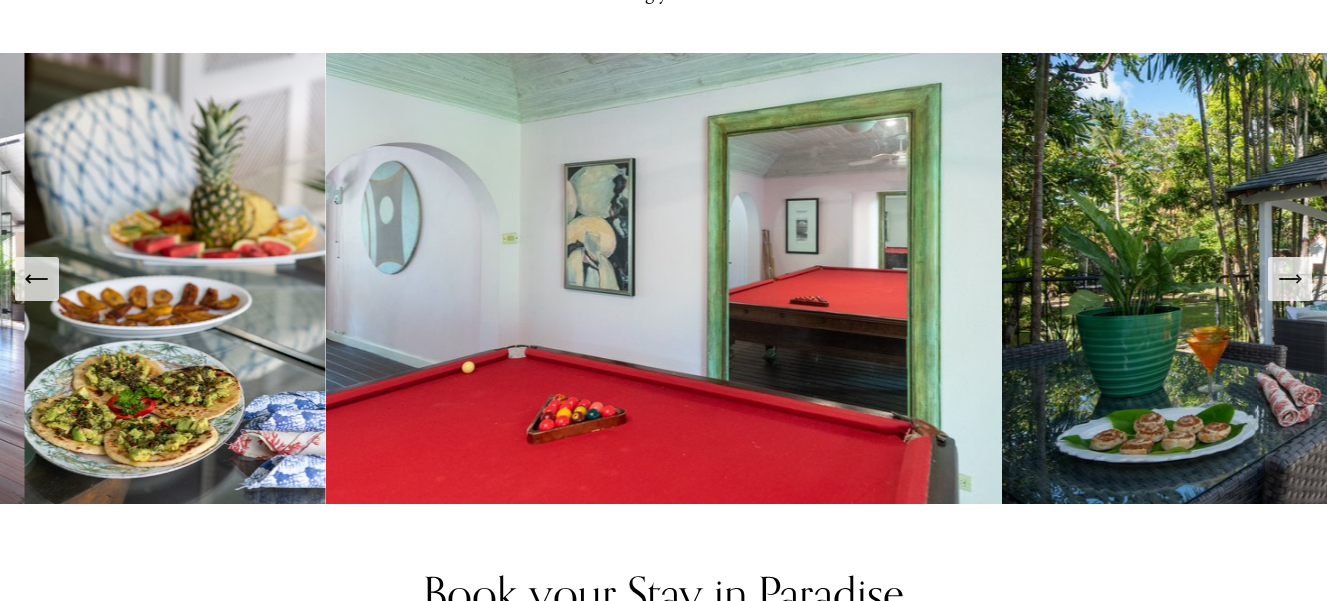 click 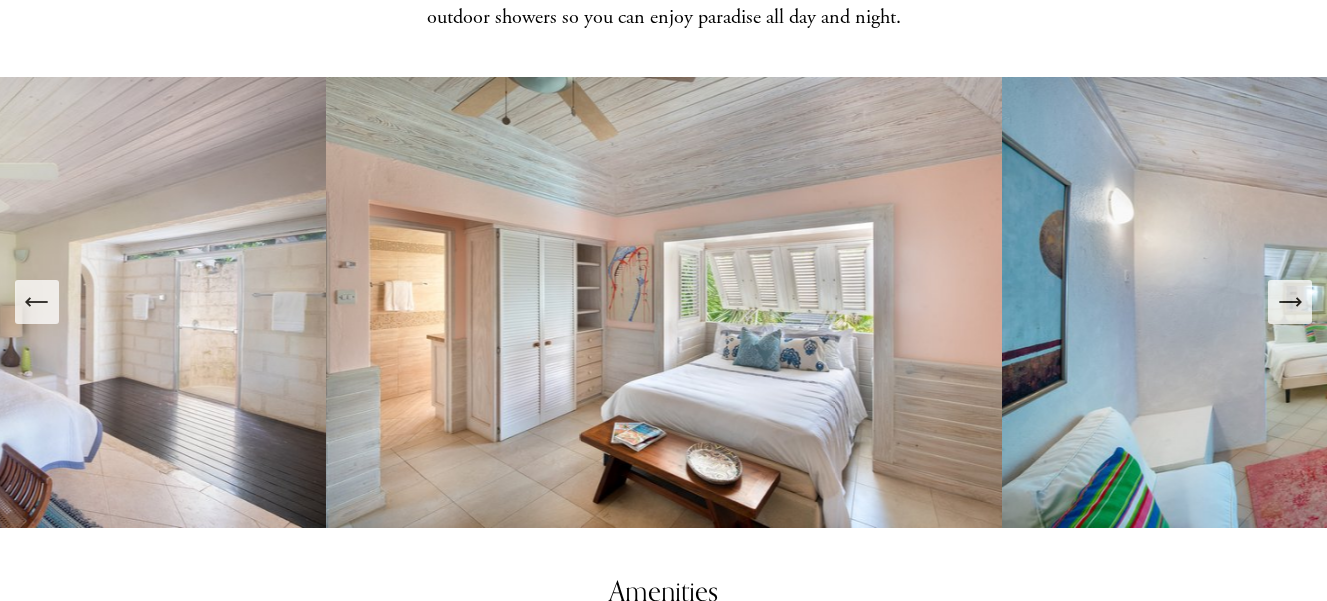 scroll, scrollTop: 2125, scrollLeft: 0, axis: vertical 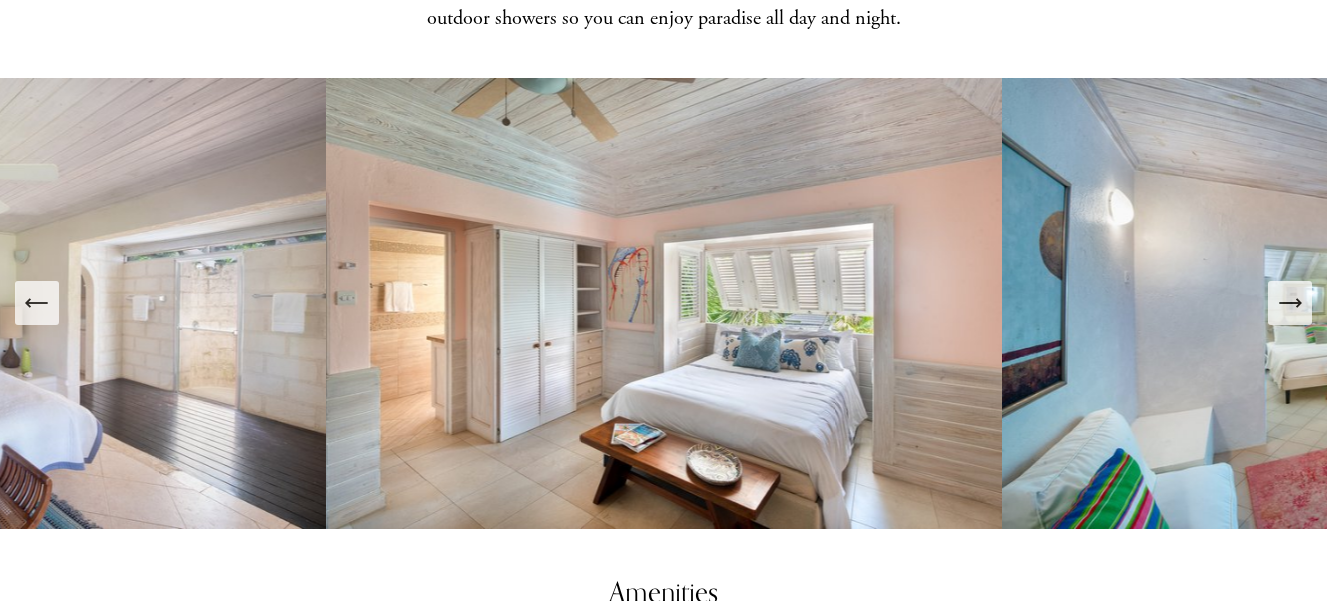 click 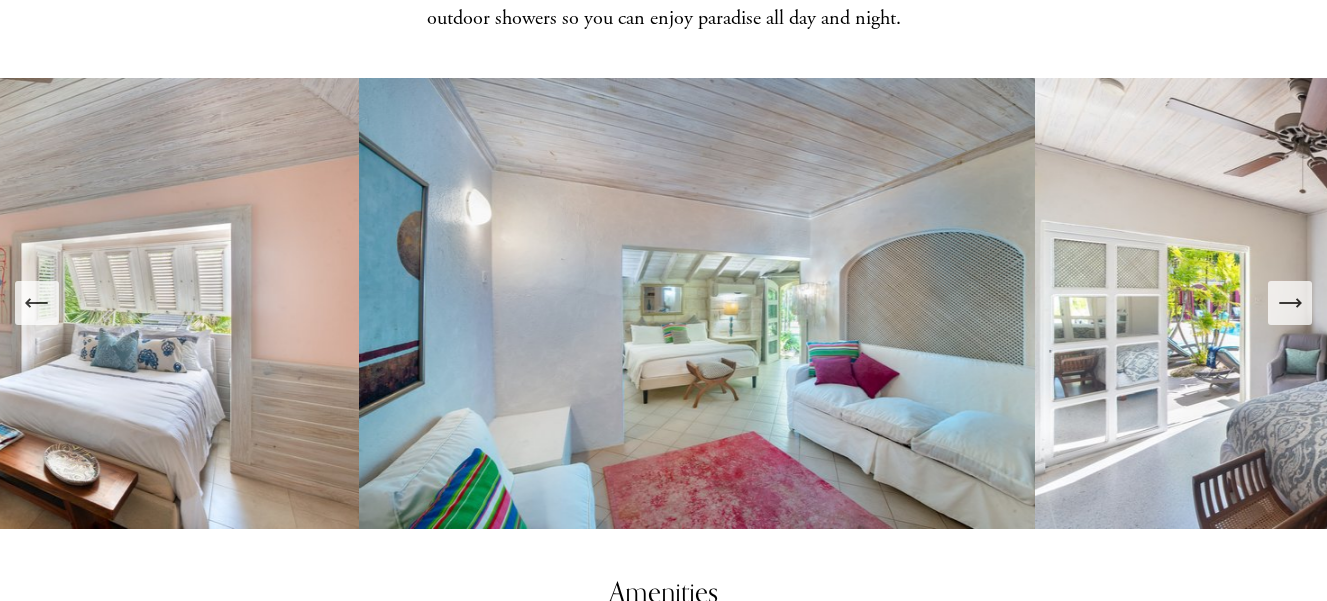 click 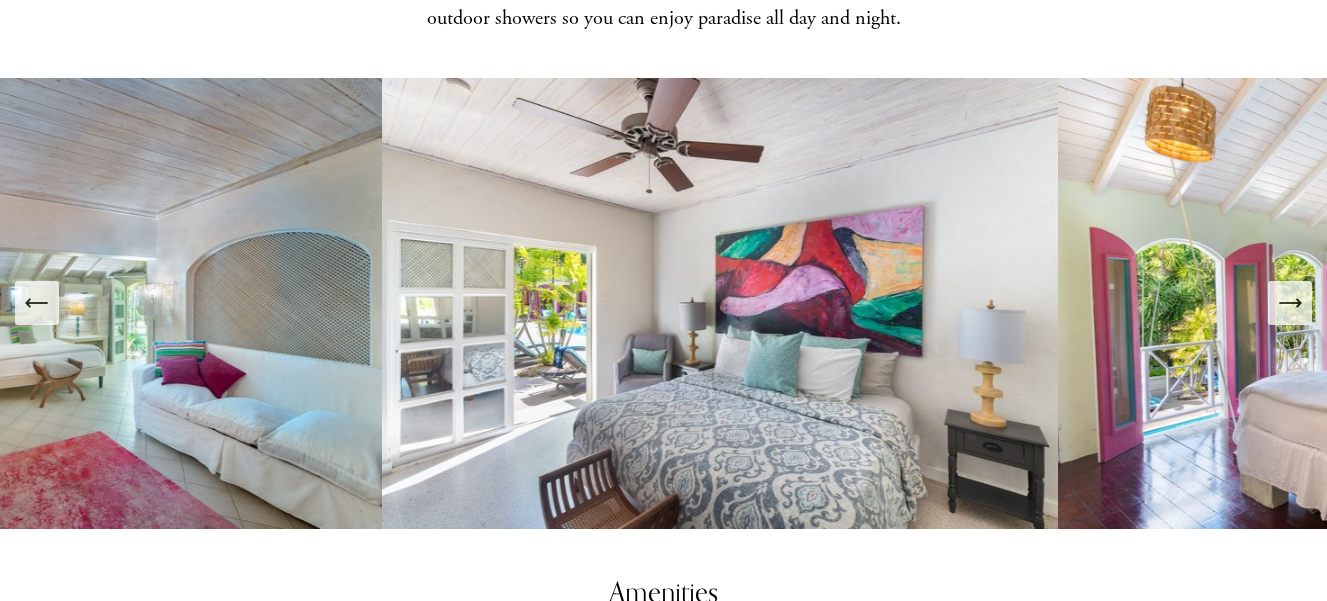 click 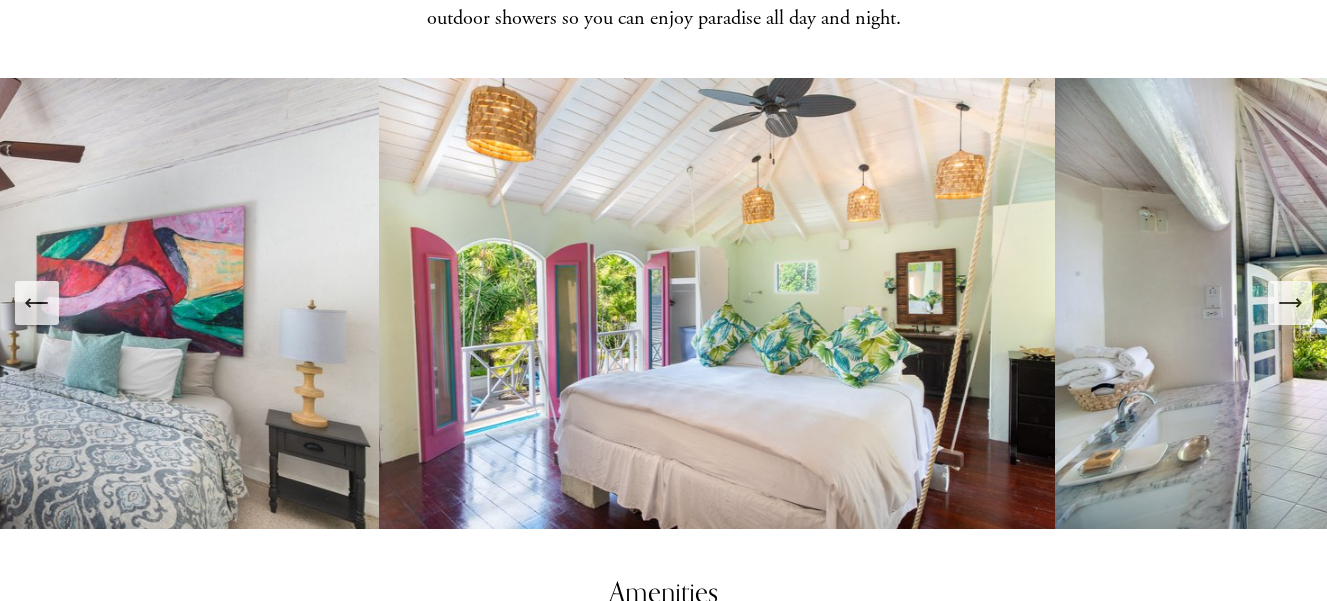 click 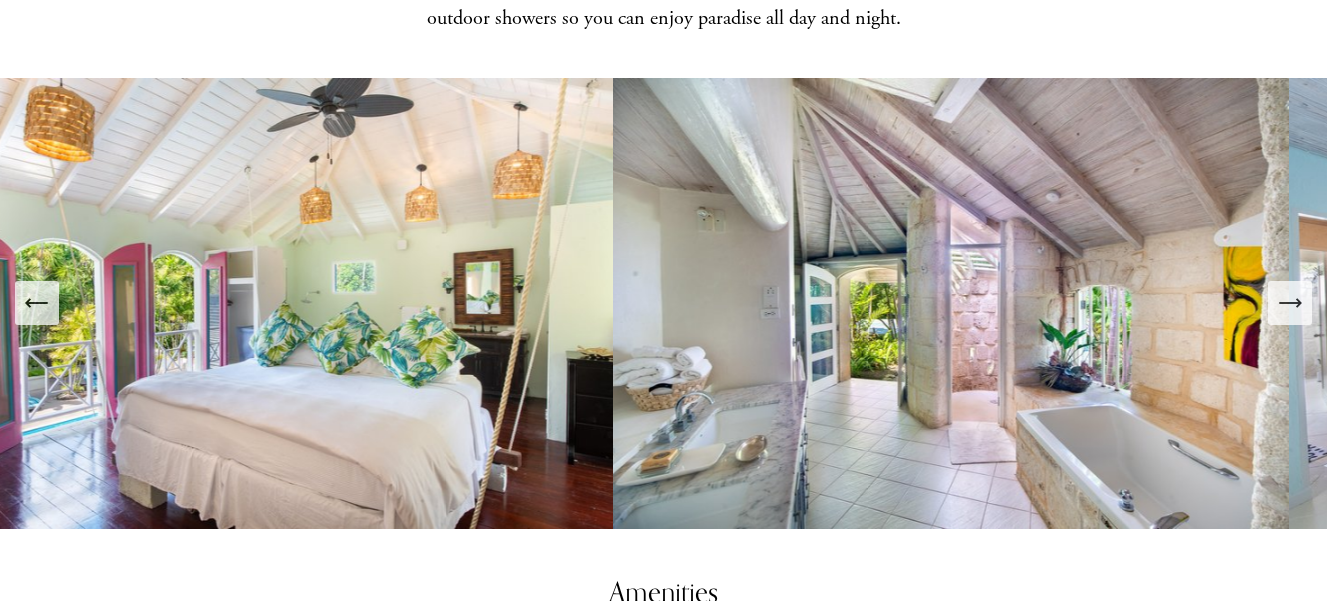 click 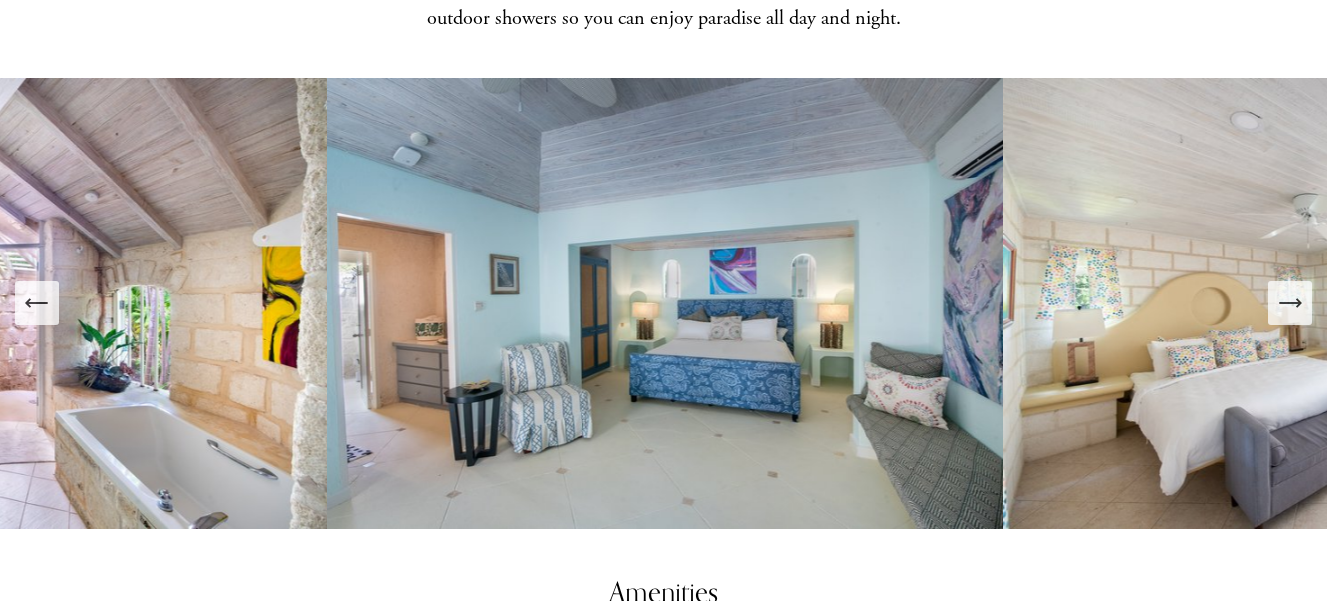 click 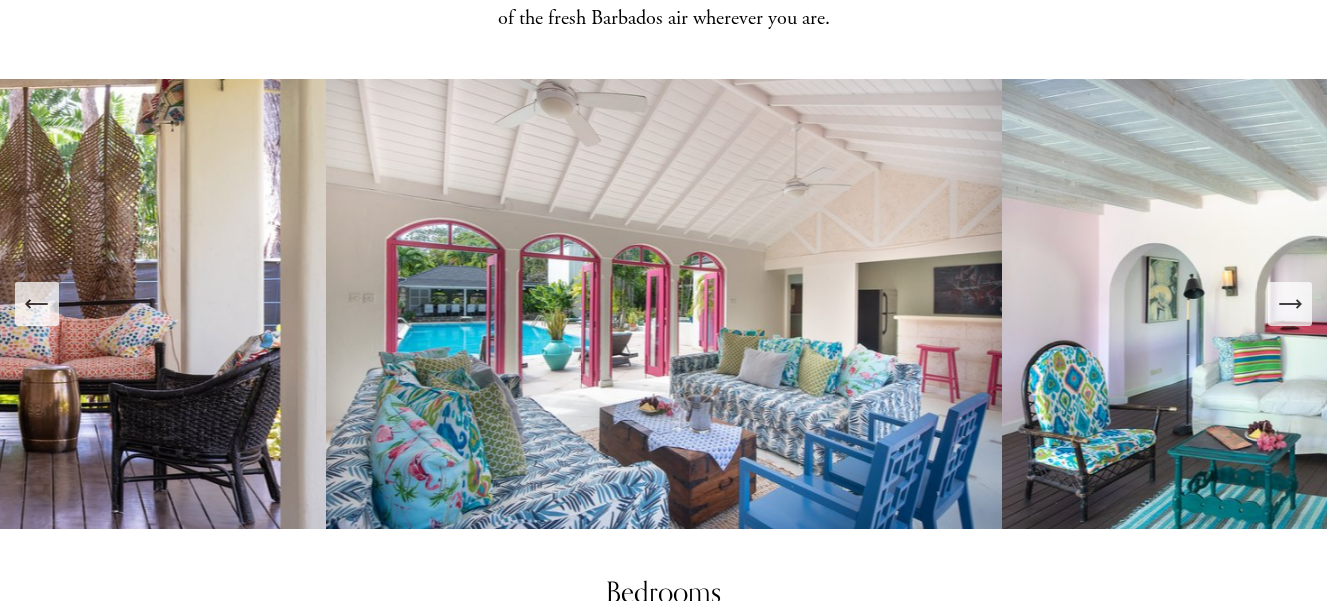 scroll, scrollTop: 1447, scrollLeft: 0, axis: vertical 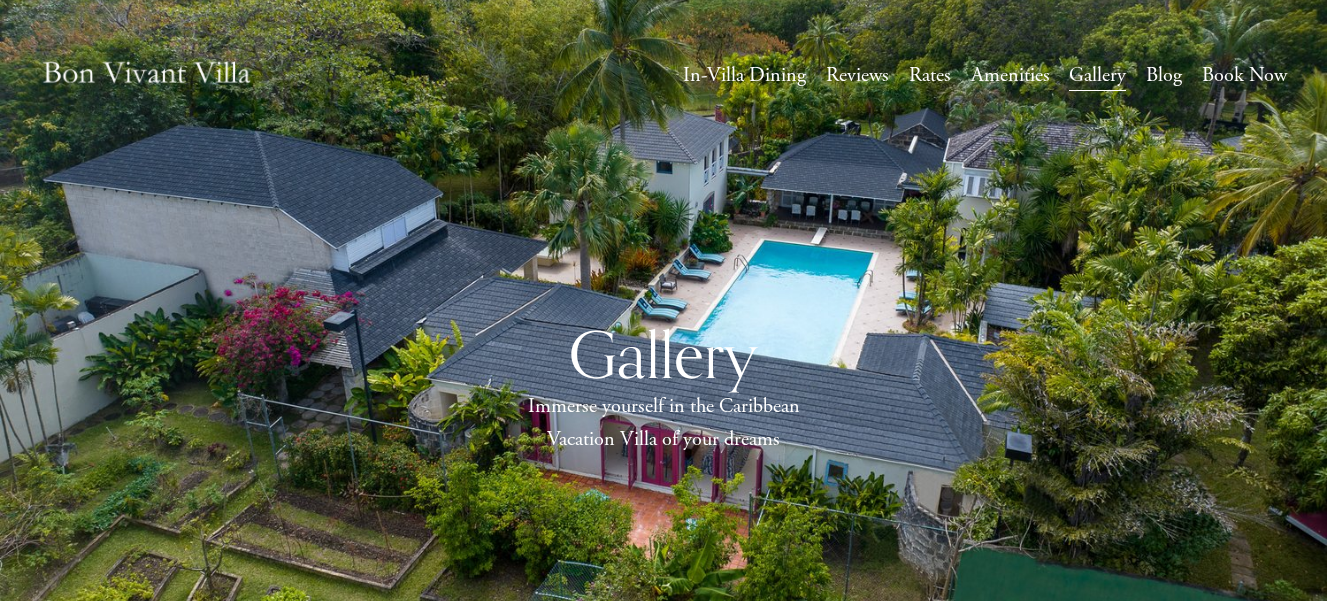 click at bounding box center (146, 75) 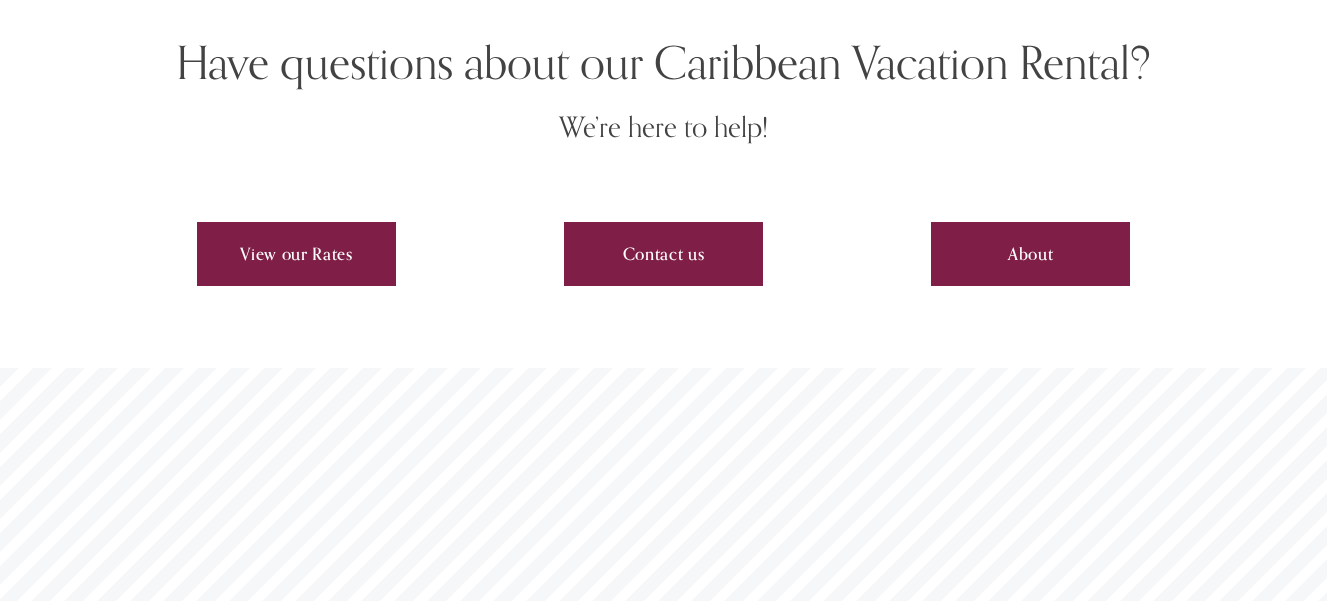 scroll, scrollTop: 5750, scrollLeft: 0, axis: vertical 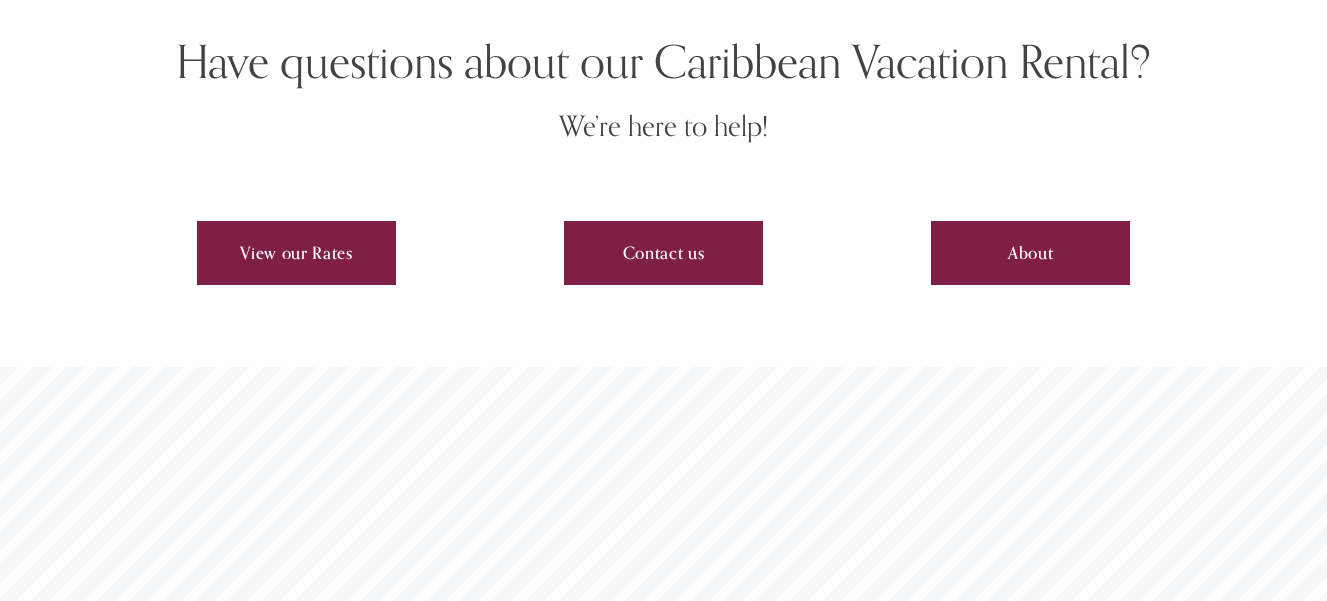 click on "About" at bounding box center (1030, 253) 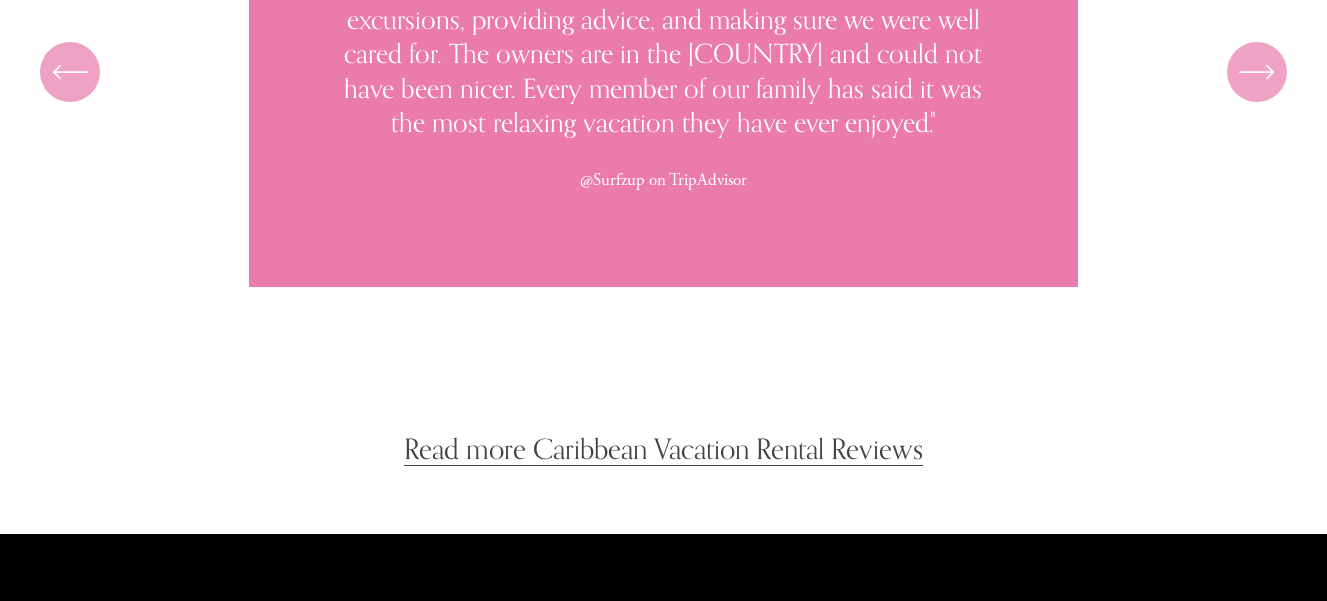 scroll, scrollTop: 9031, scrollLeft: 0, axis: vertical 